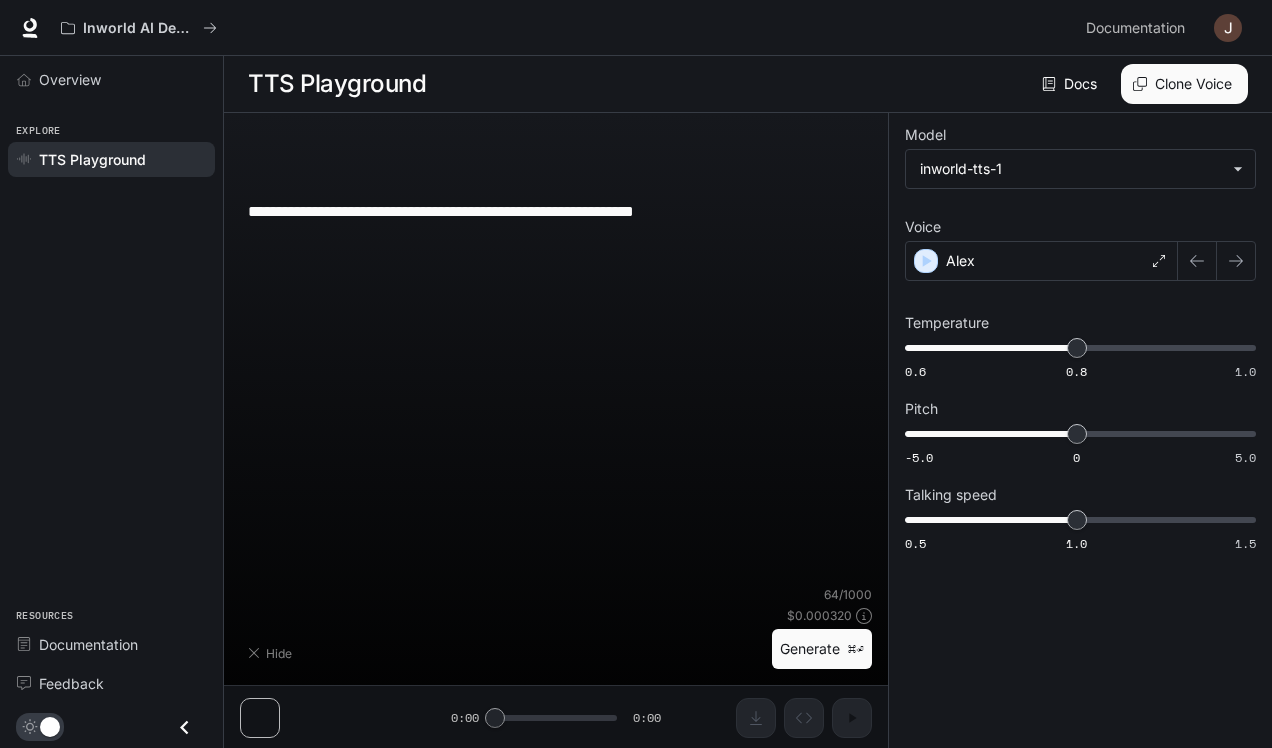 type on "**********" 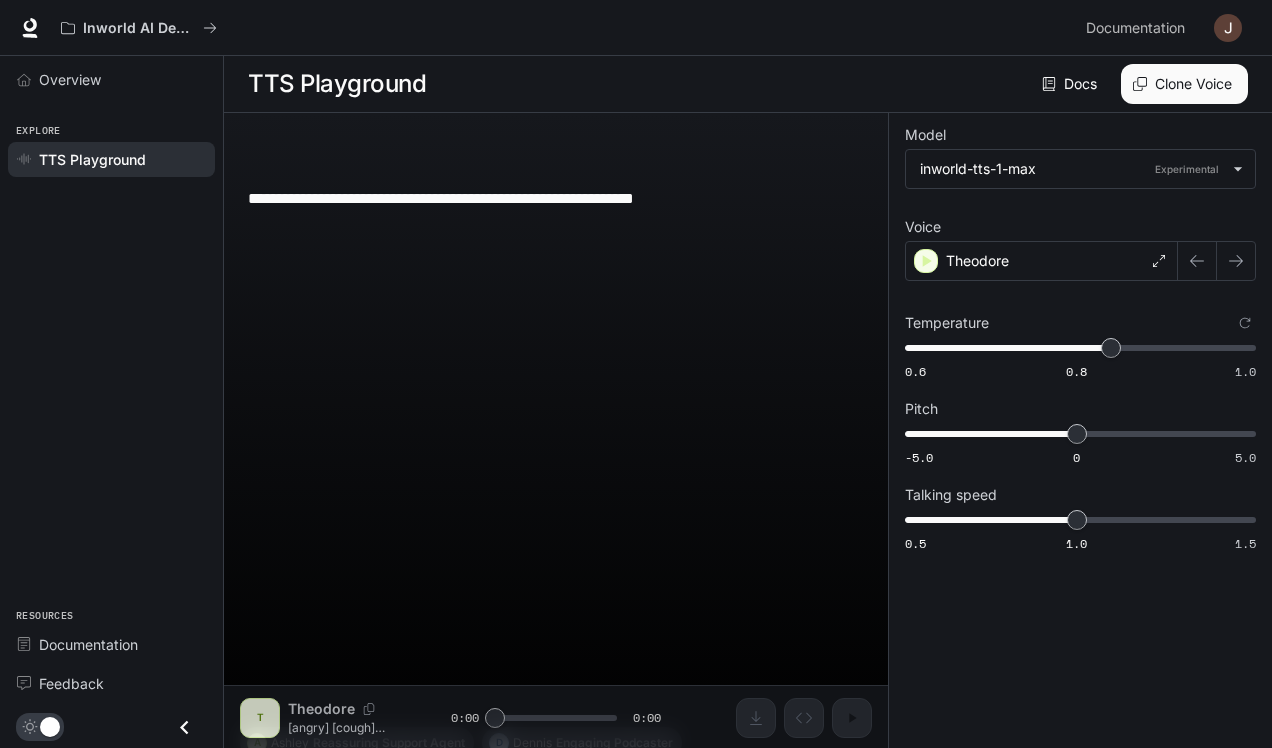 scroll, scrollTop: 0, scrollLeft: 0, axis: both 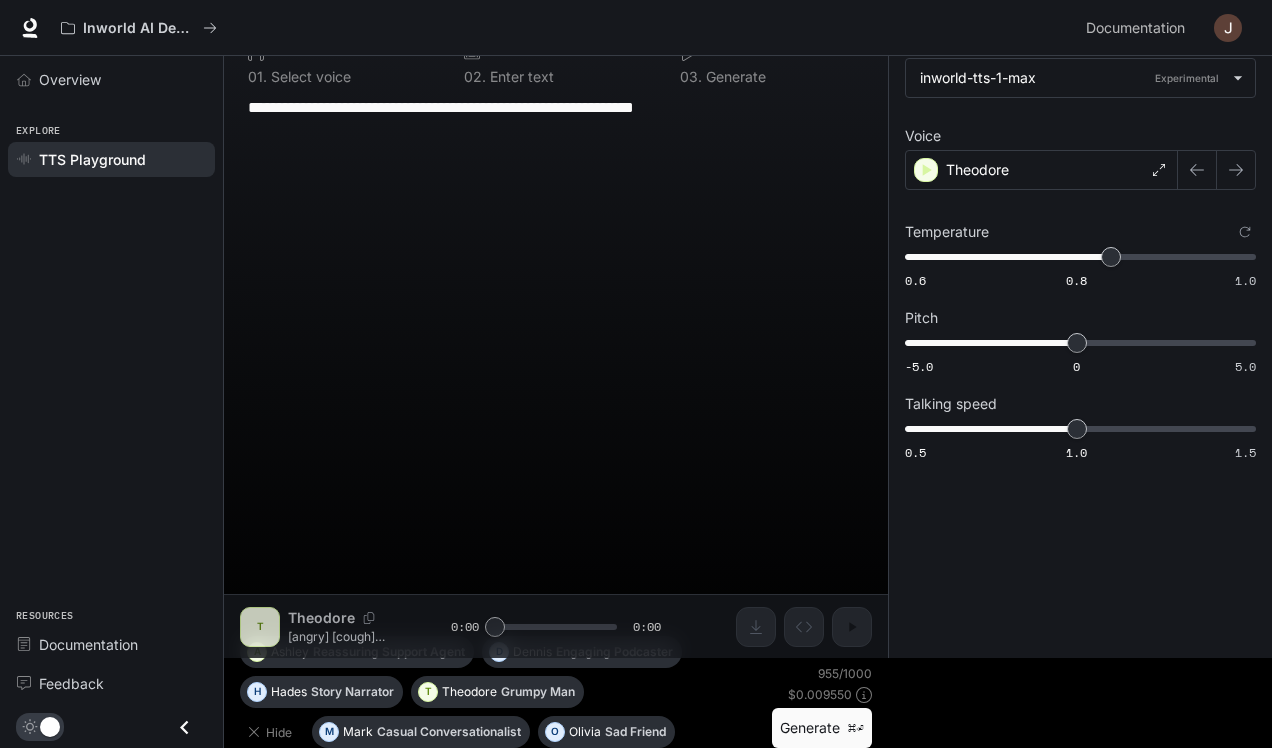 click on "Hide M Mark Casual Conversationalist O Olivia Sad Friend H Hades Story Narrator T Theodore Grumpy Man A Ashley Reassuring Support Agent D Dennis Engaging Podcaster" at bounding box center (502, 692) 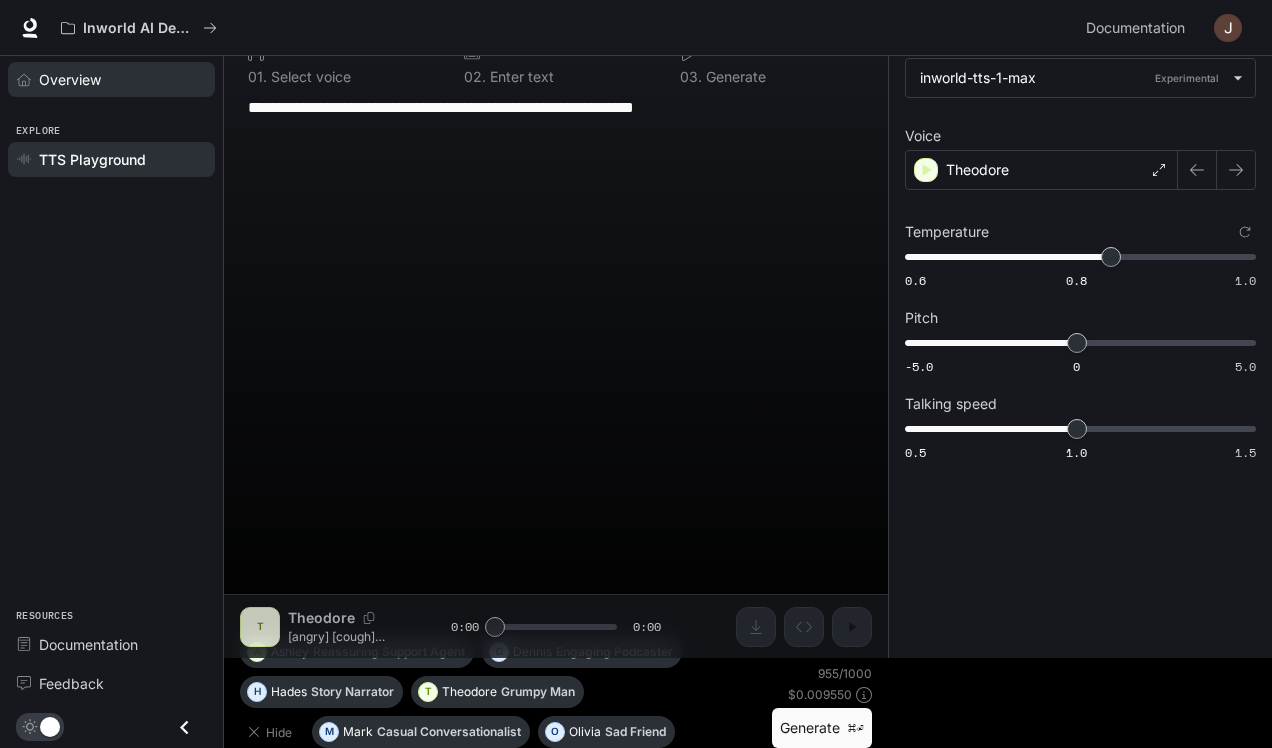 click on "Overview" at bounding box center (70, 79) 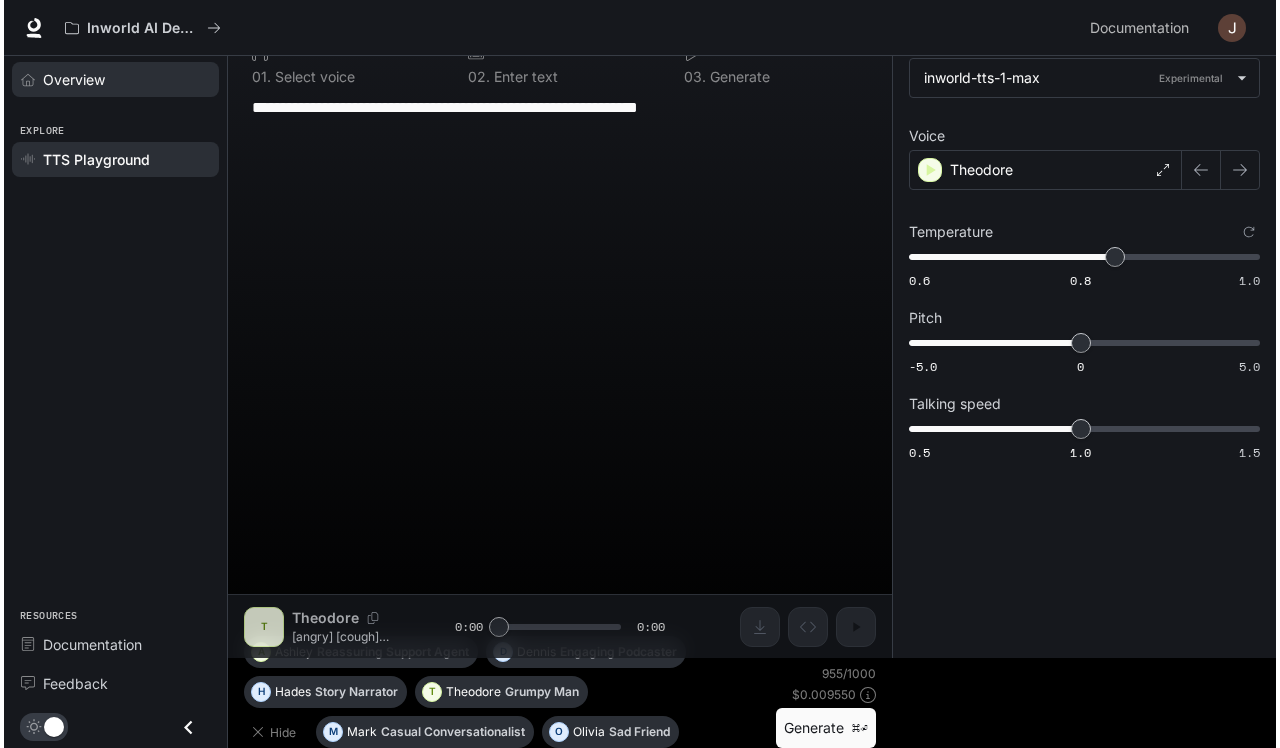 scroll, scrollTop: 0, scrollLeft: 0, axis: both 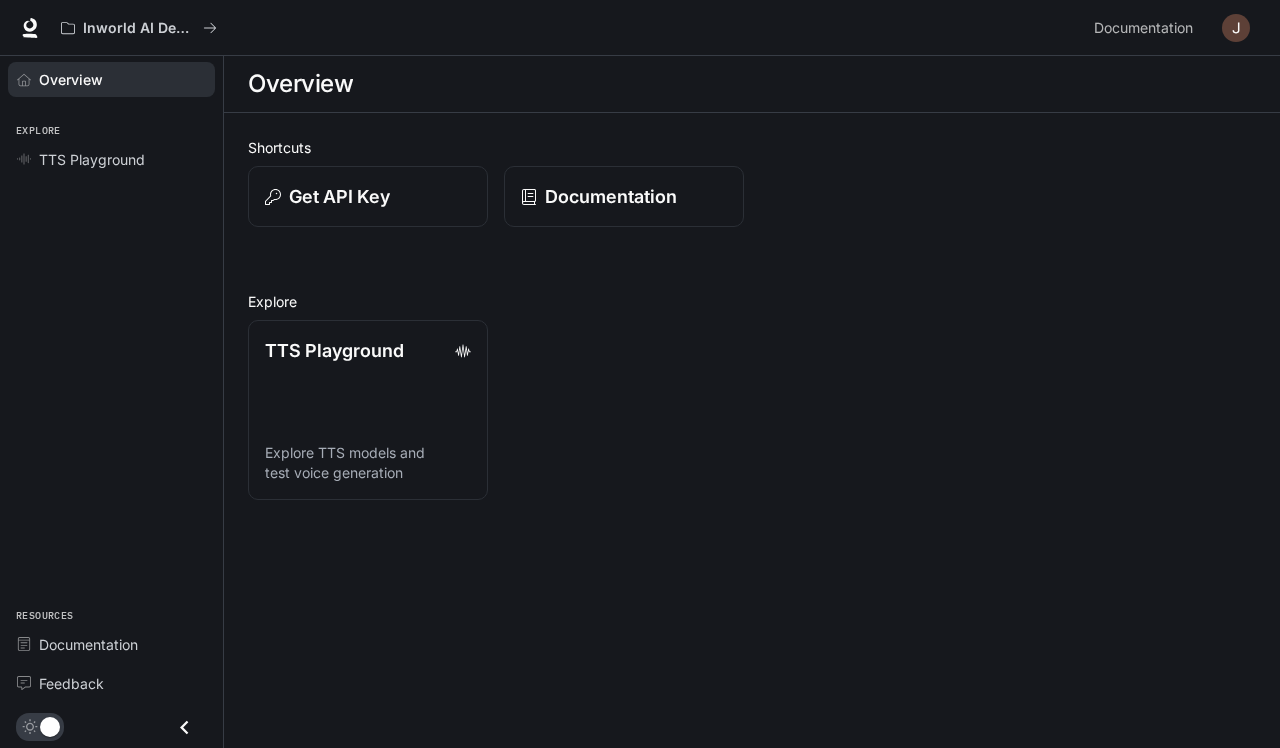 click at bounding box center (1236, 28) 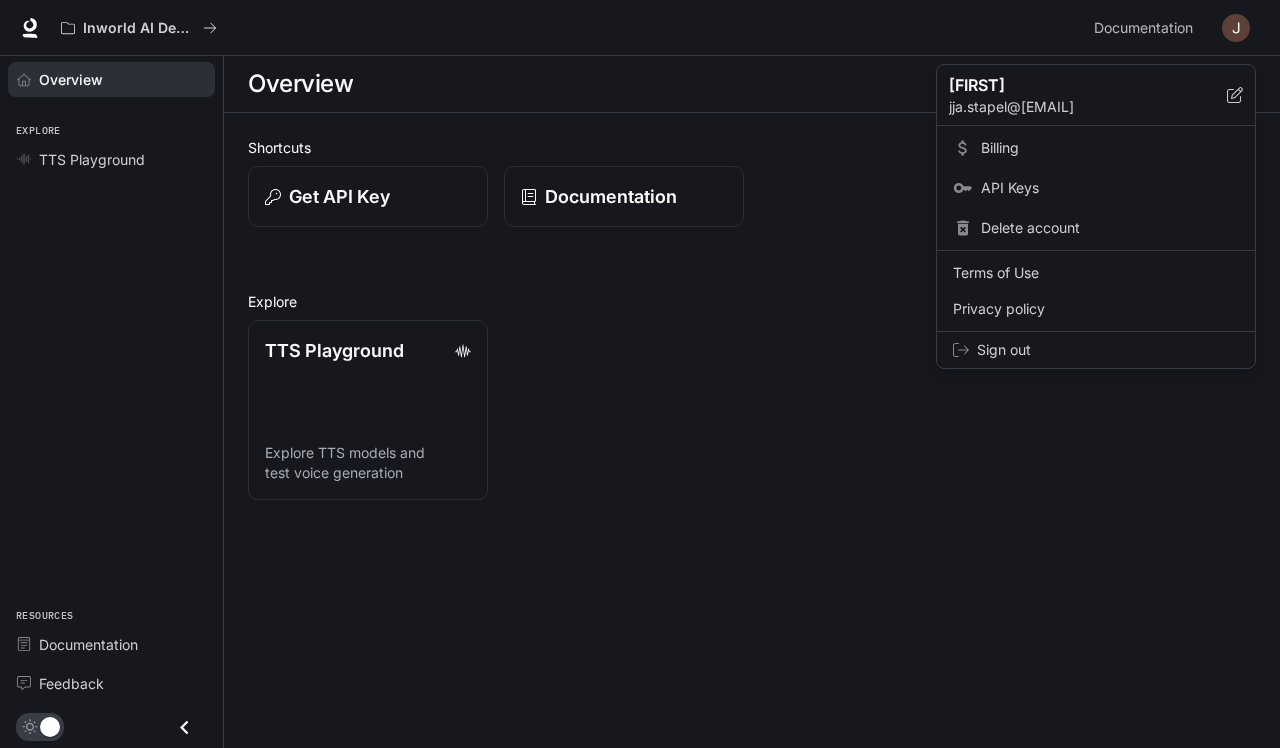 click at bounding box center [640, 374] 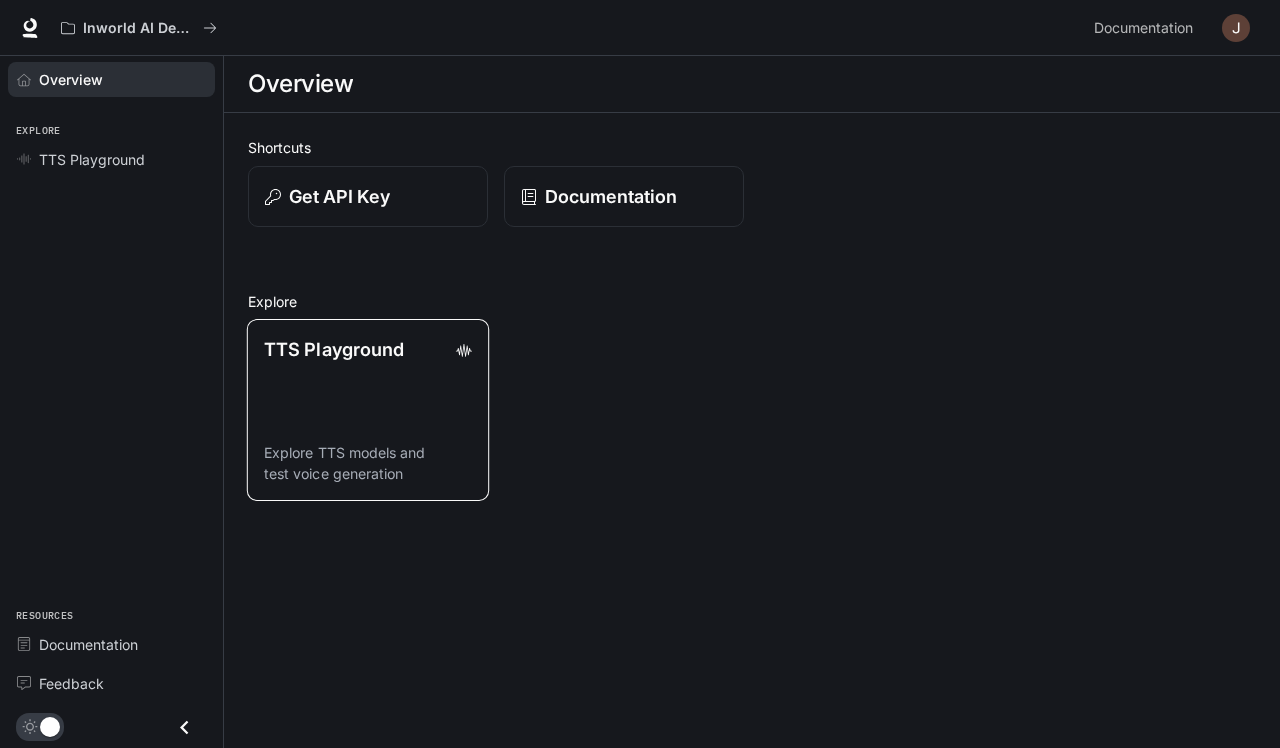 click on "TTS Playground Explore TTS models and test voice generation" at bounding box center (368, 410) 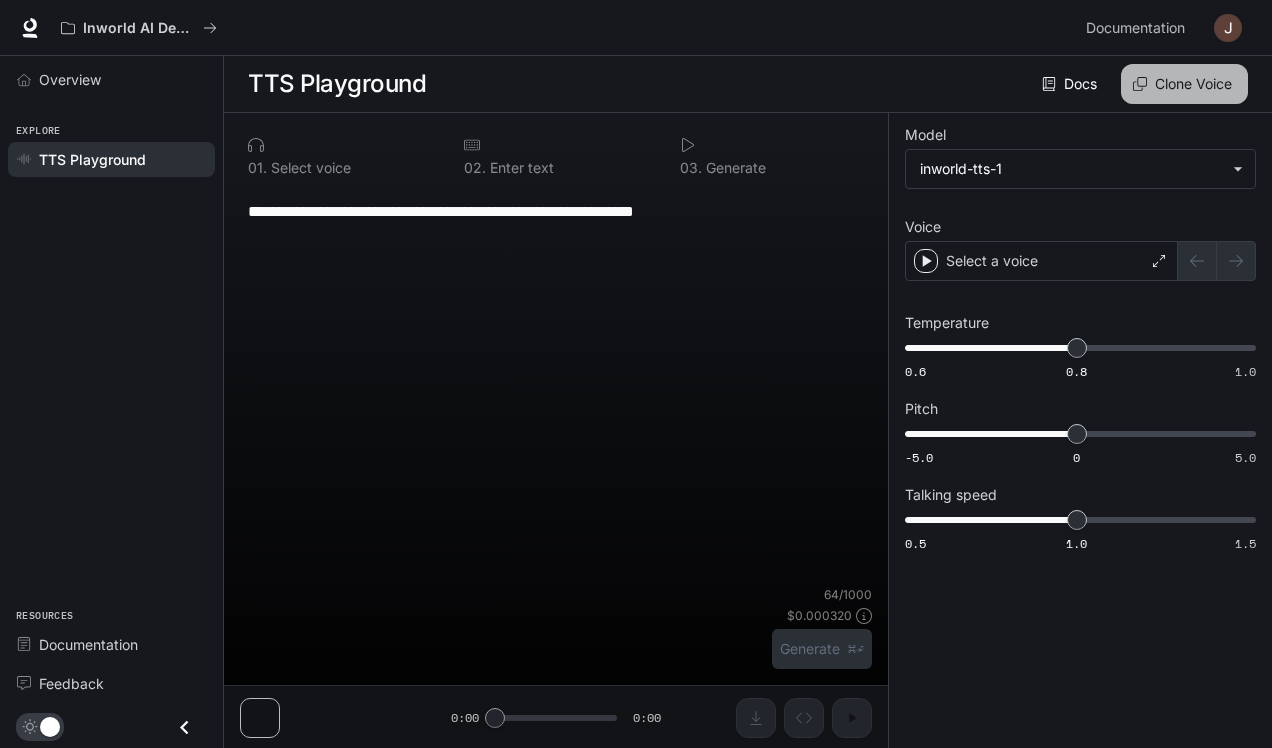 click on "Clone Voice" at bounding box center (1184, 84) 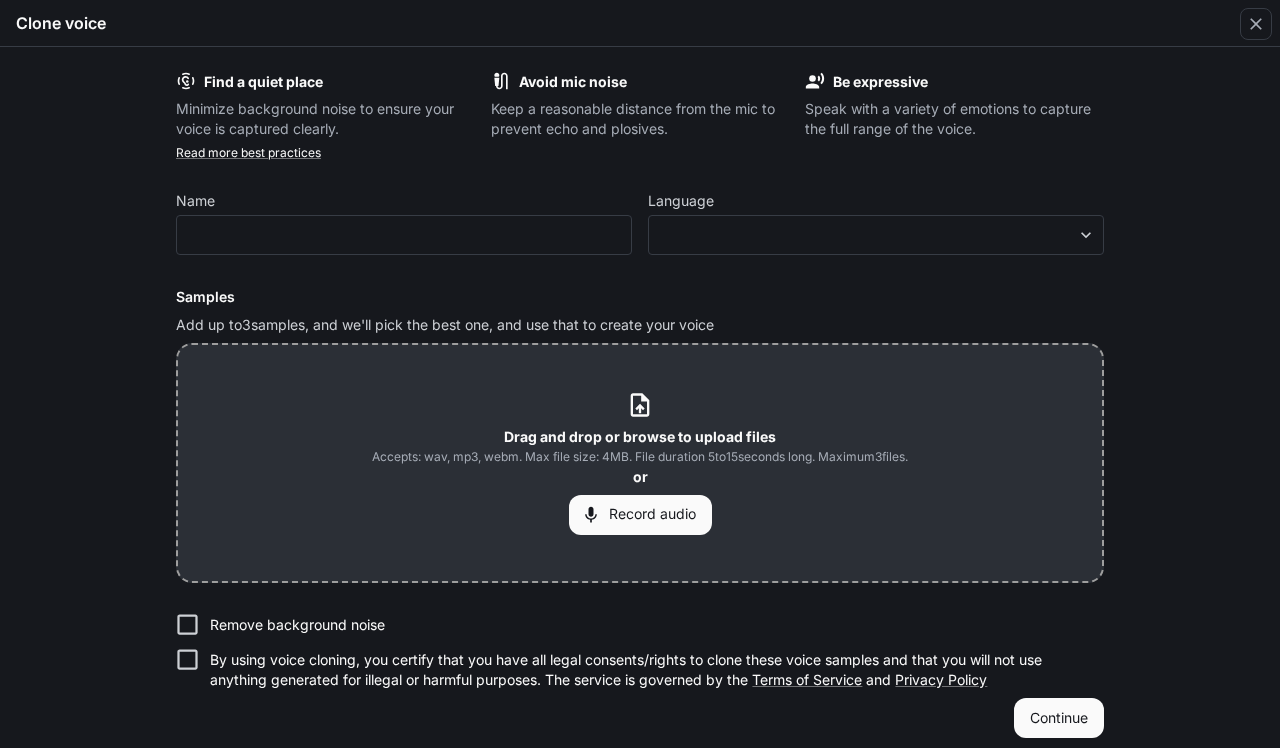type on "**********" 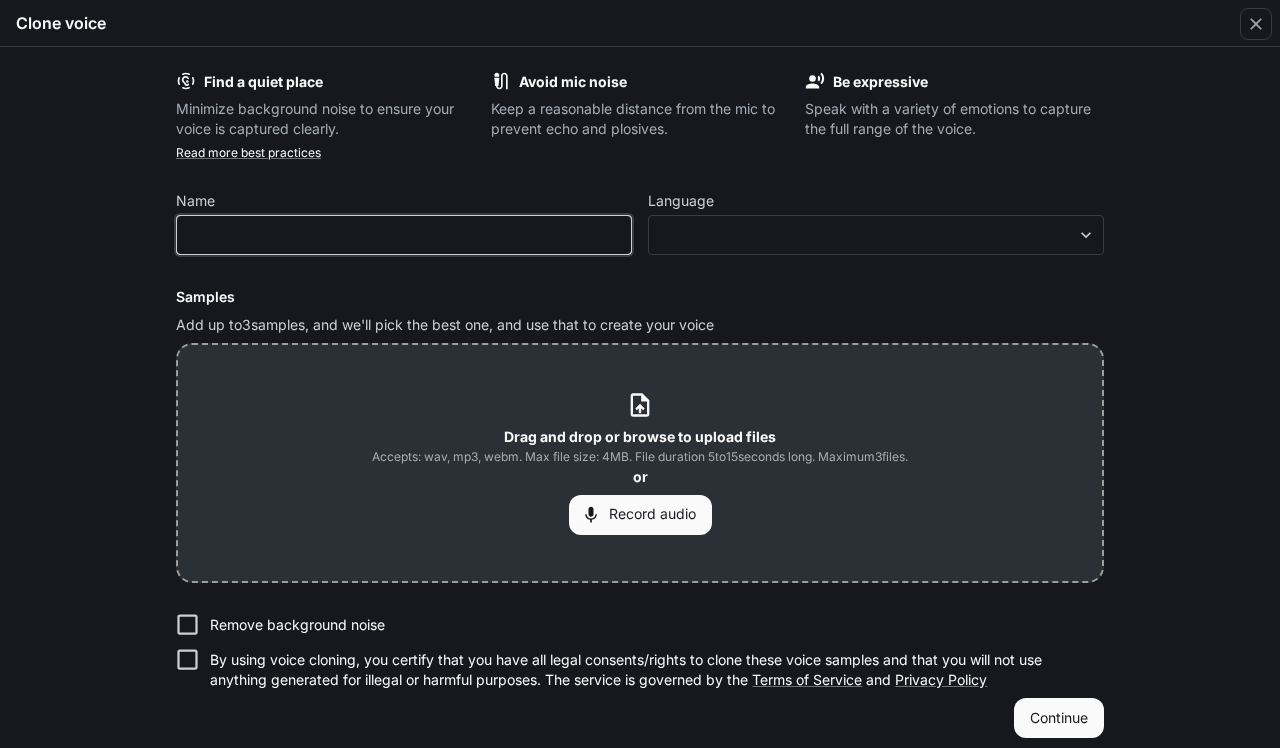 click at bounding box center [404, 235] 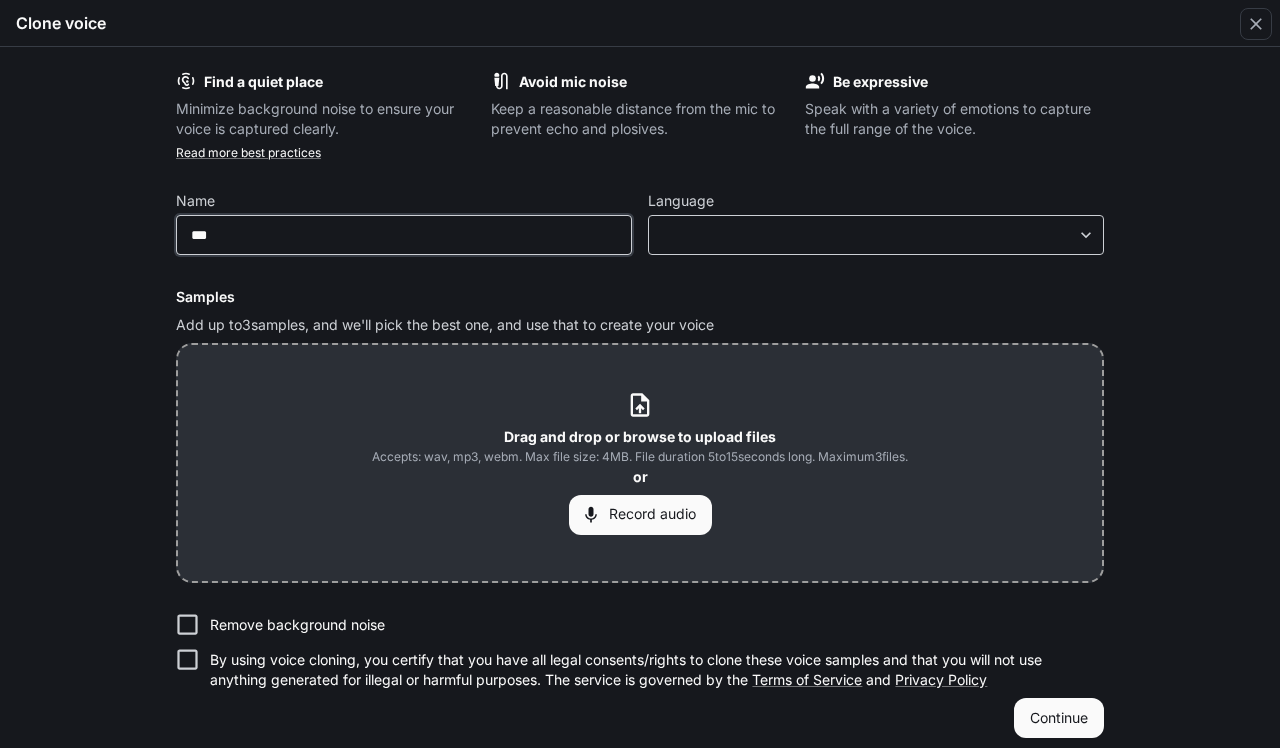 type on "***" 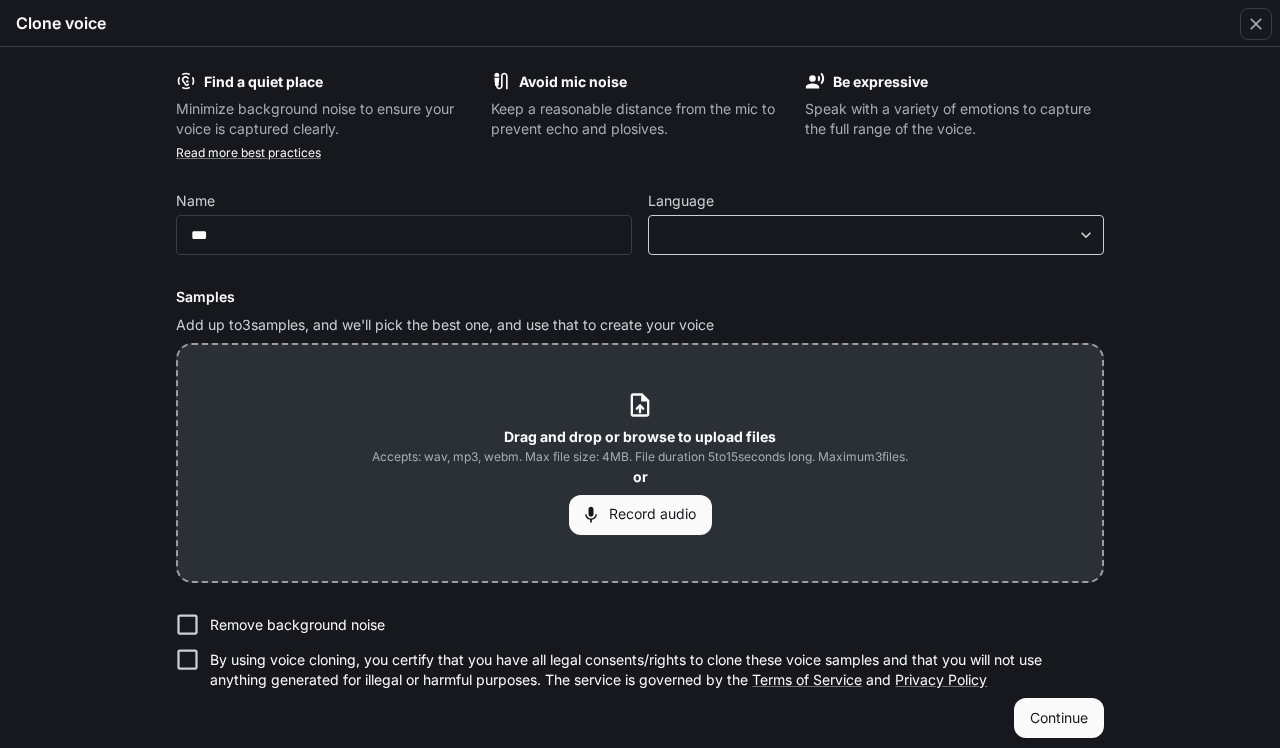 click on "**********" at bounding box center [640, 374] 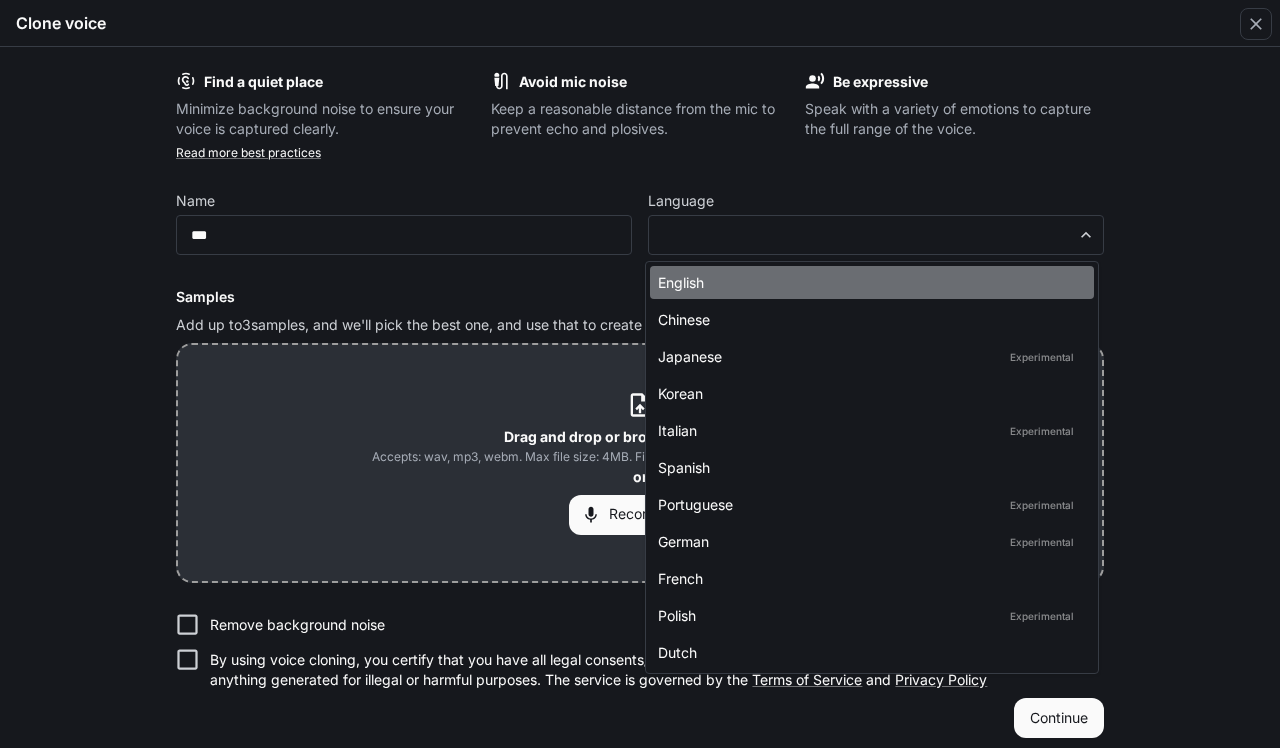 click on "English" at bounding box center (872, 282) 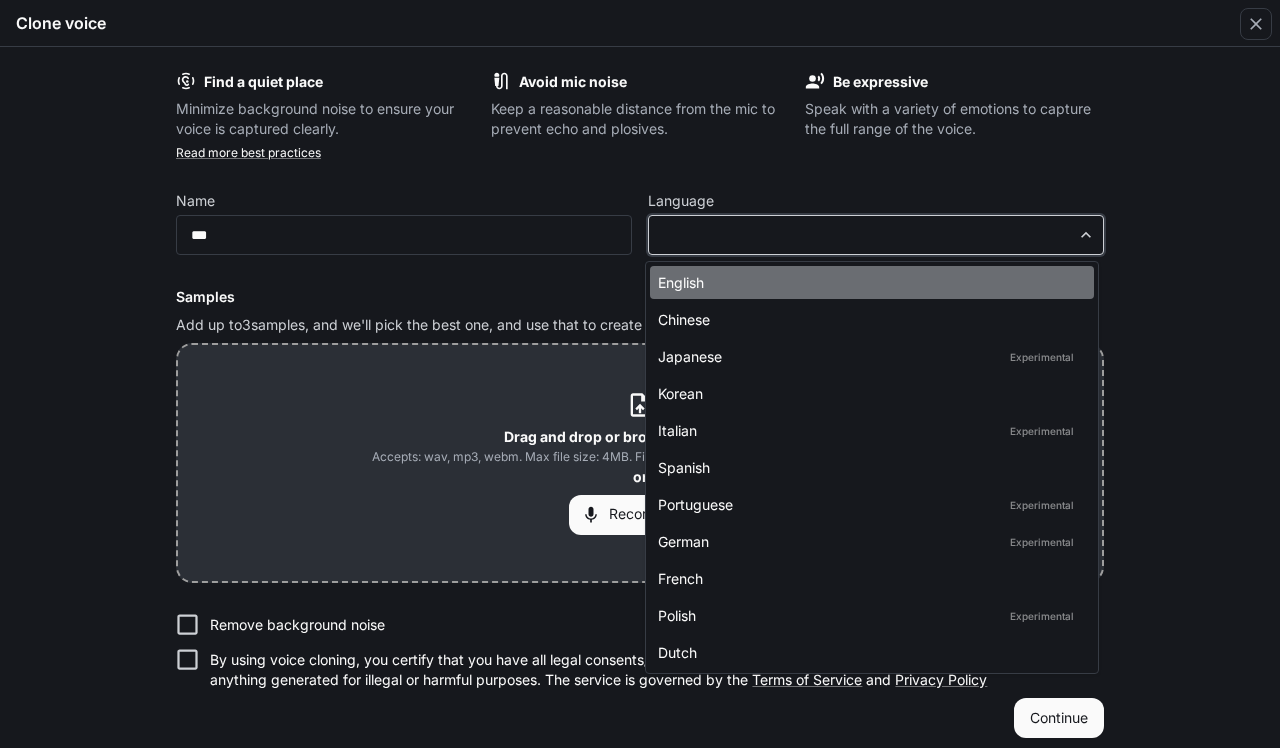 type on "*****" 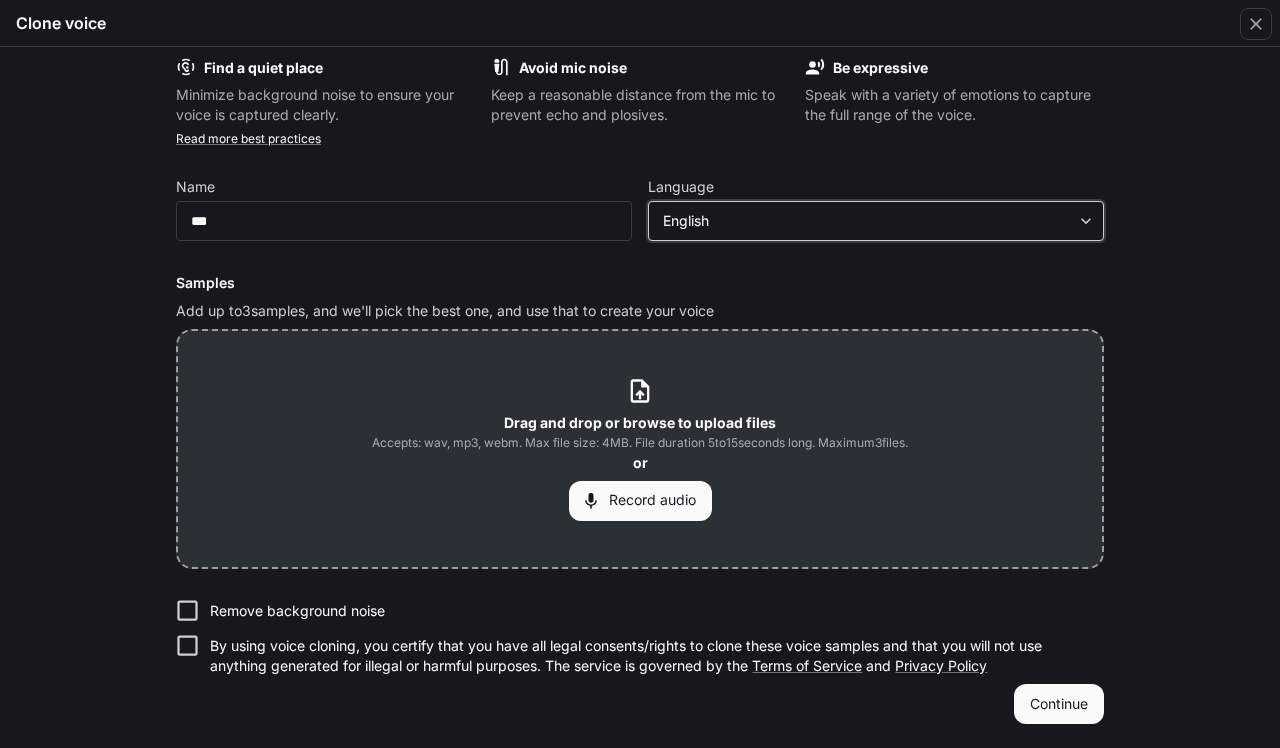 scroll, scrollTop: 13, scrollLeft: 0, axis: vertical 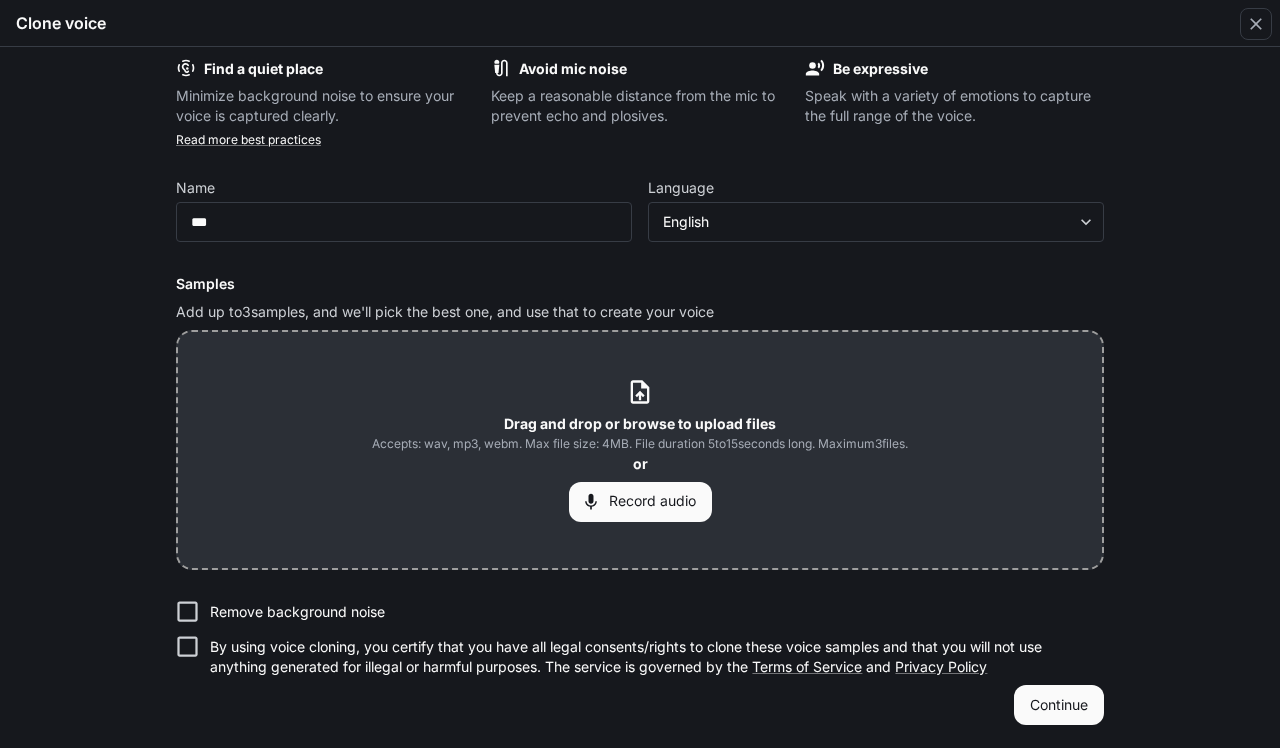 click on "Record audio" at bounding box center [640, 502] 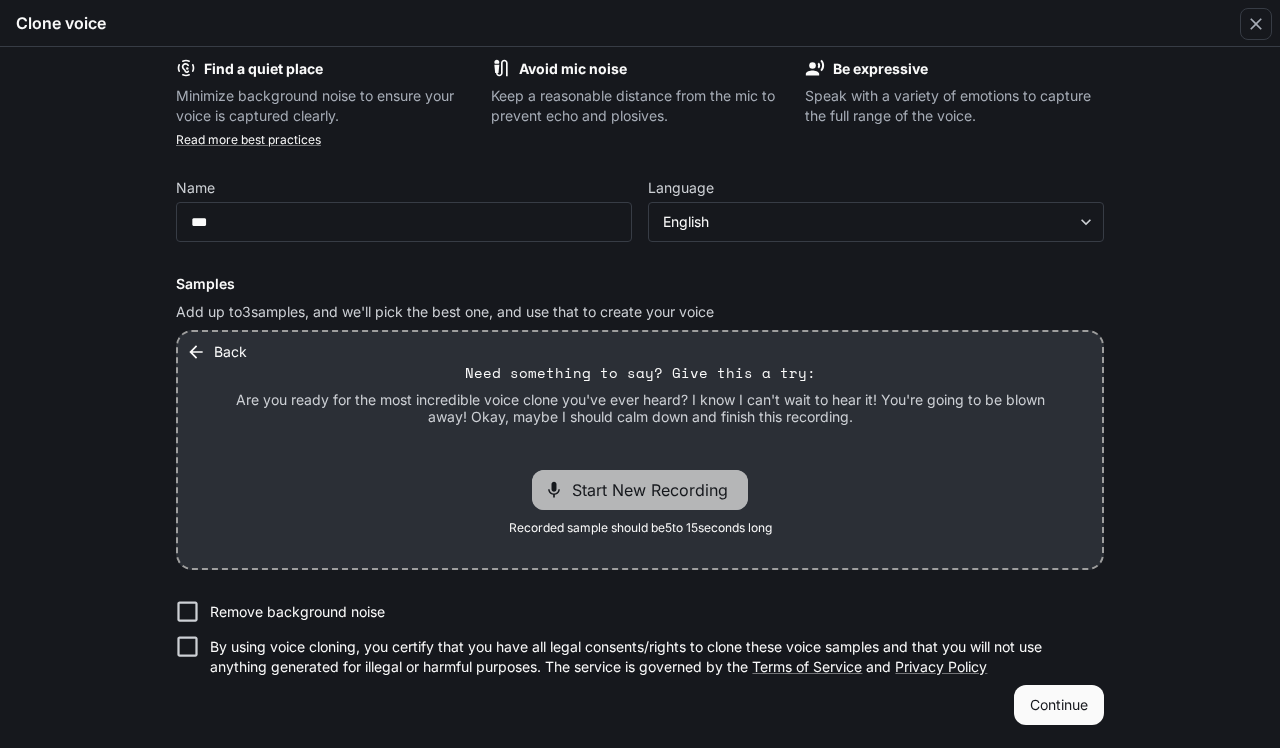 click on "Start New Recording" at bounding box center [656, 490] 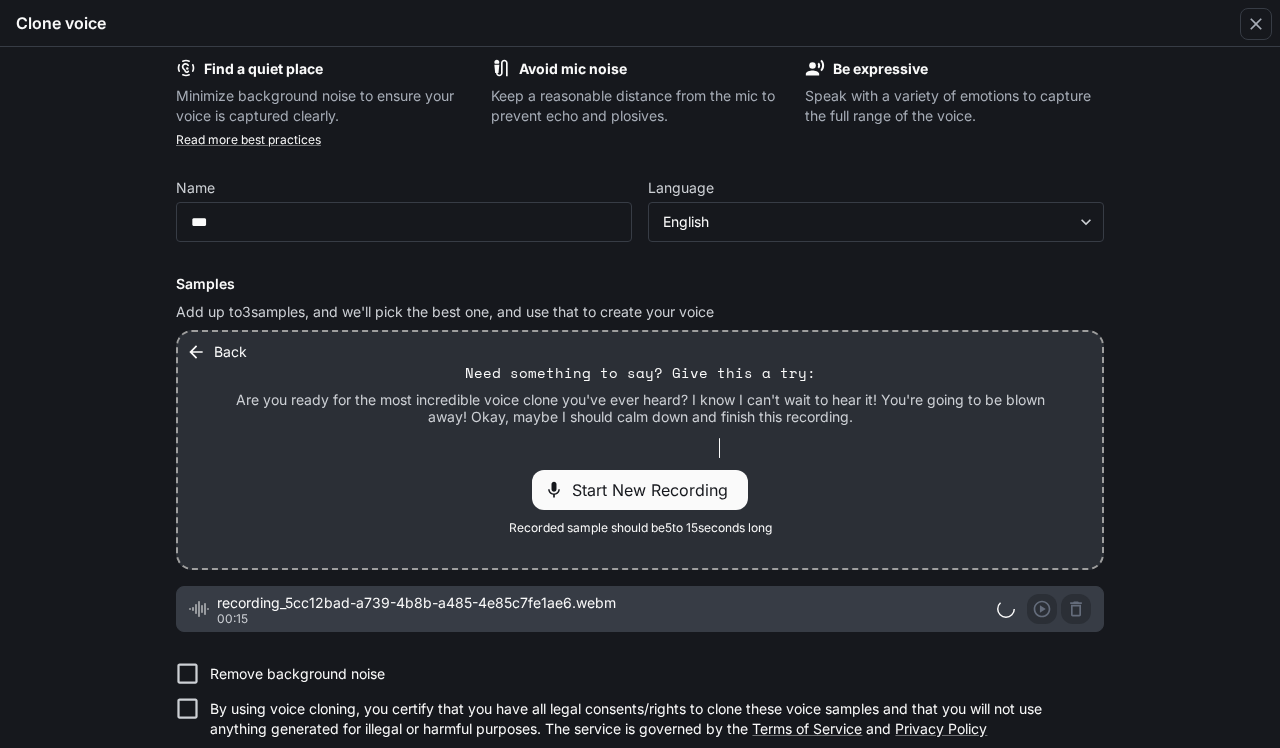 click on "Start New Recording" at bounding box center (656, 490) 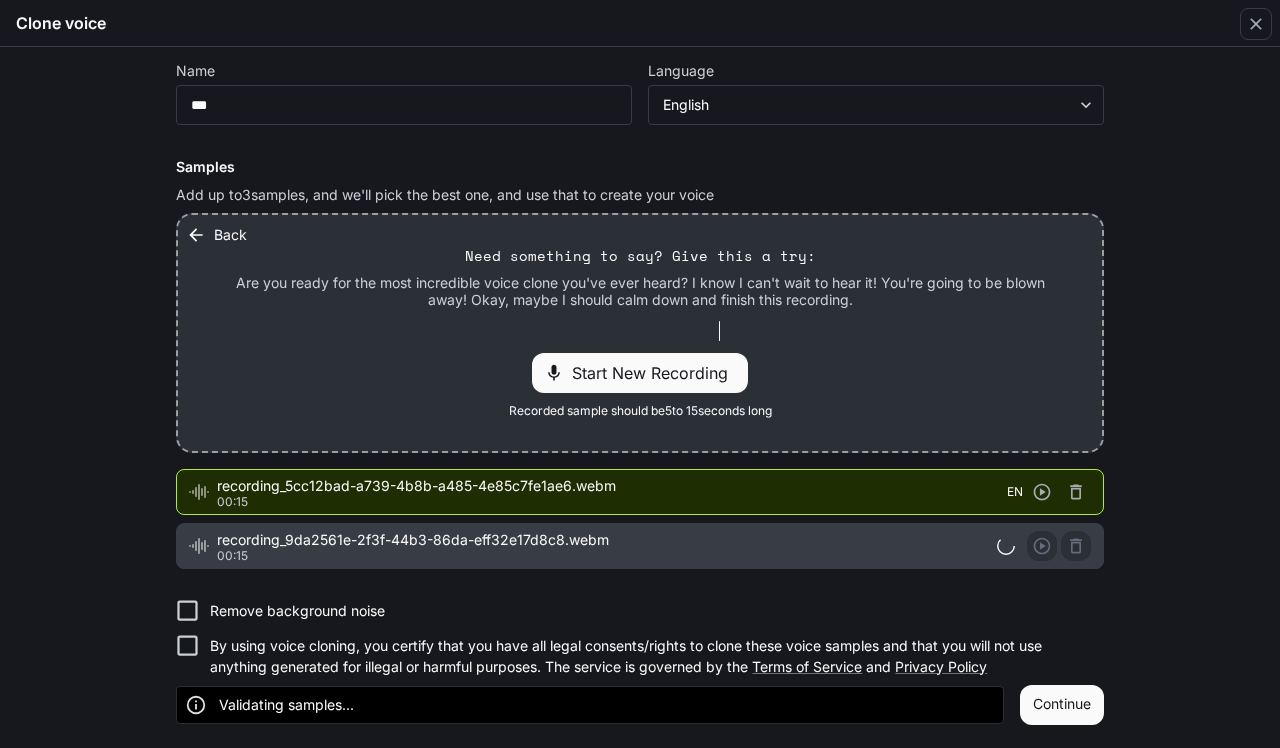 scroll, scrollTop: 129, scrollLeft: 0, axis: vertical 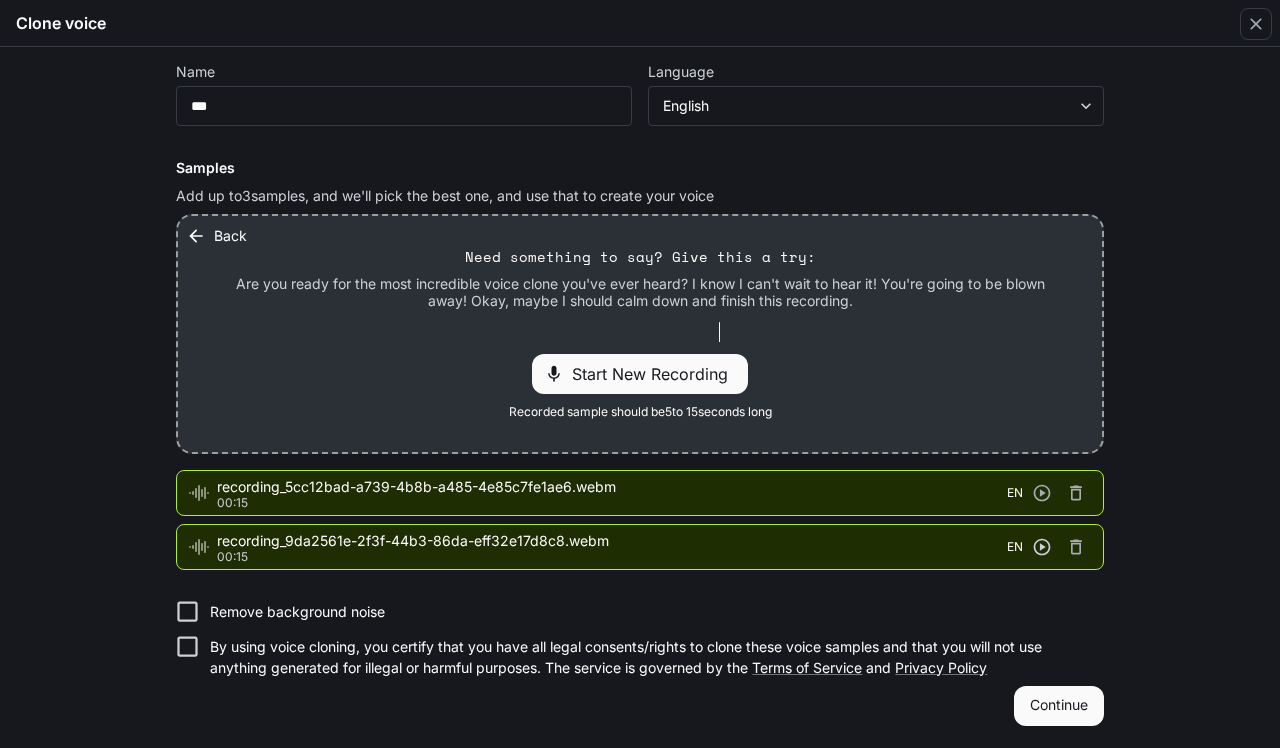click 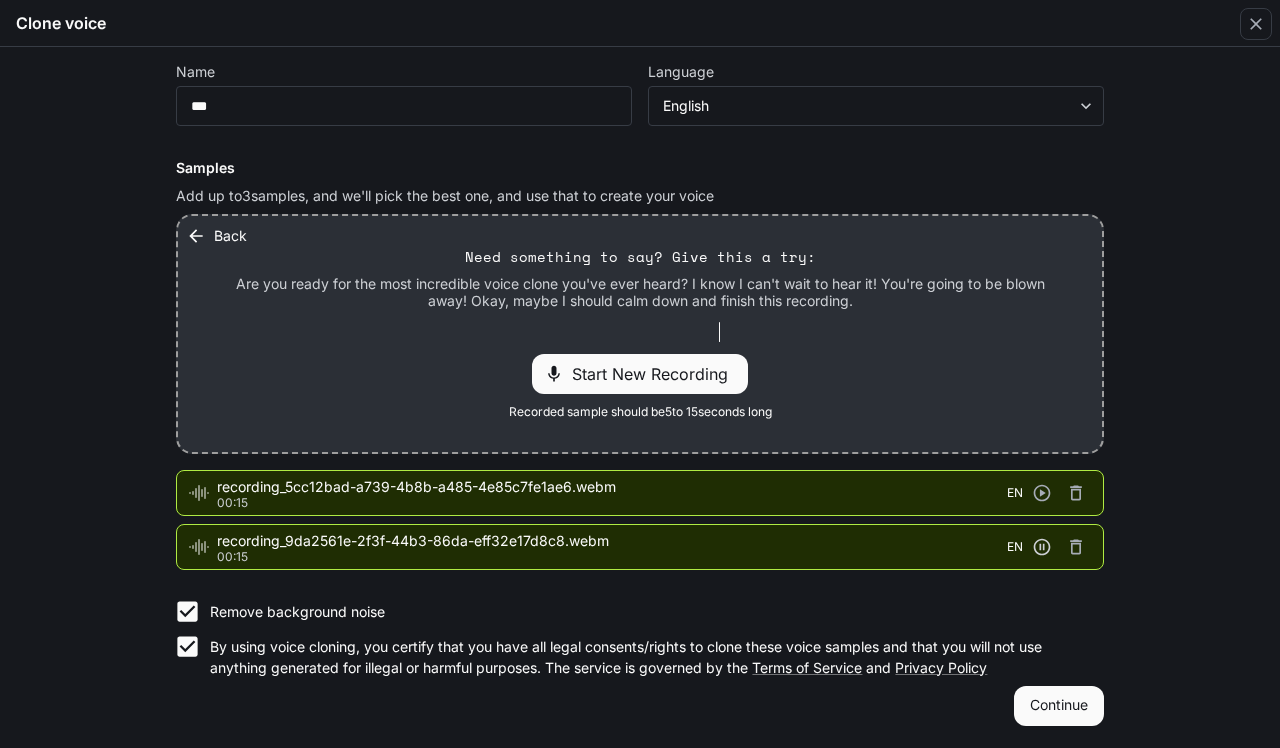 click on "Continue" at bounding box center [1059, 706] 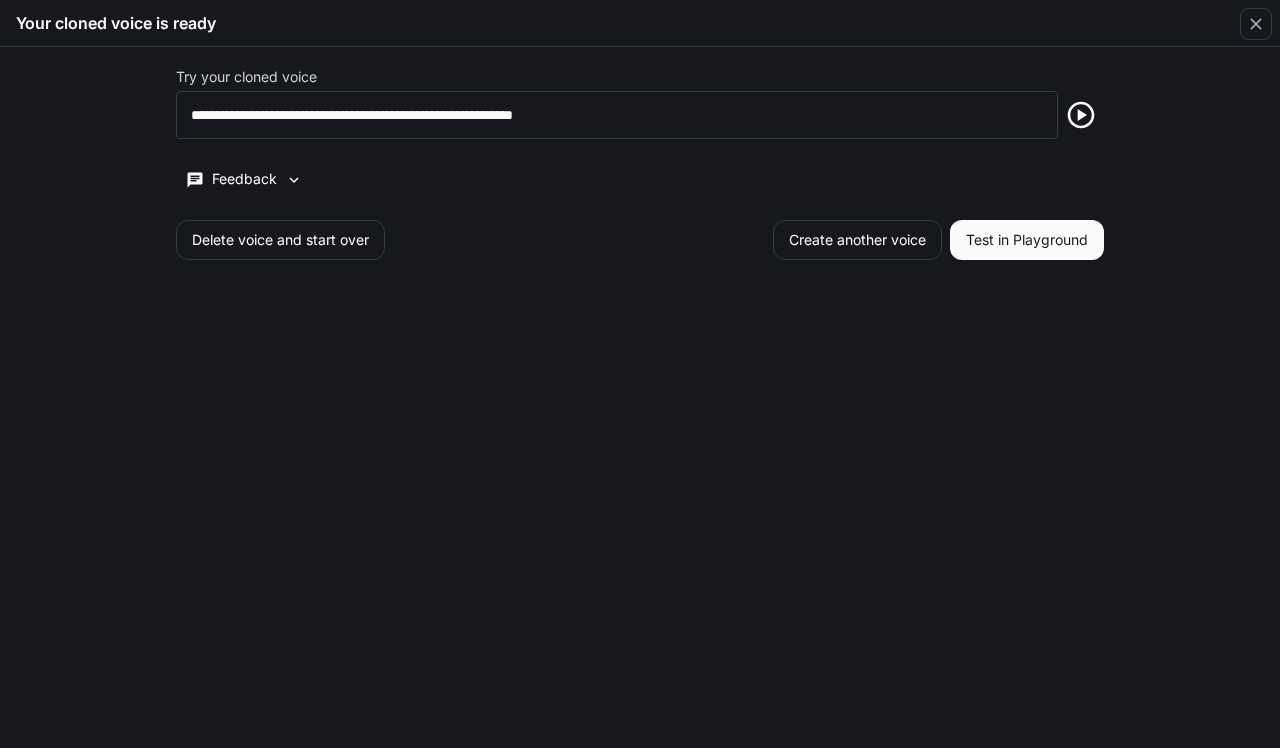 scroll, scrollTop: 0, scrollLeft: 0, axis: both 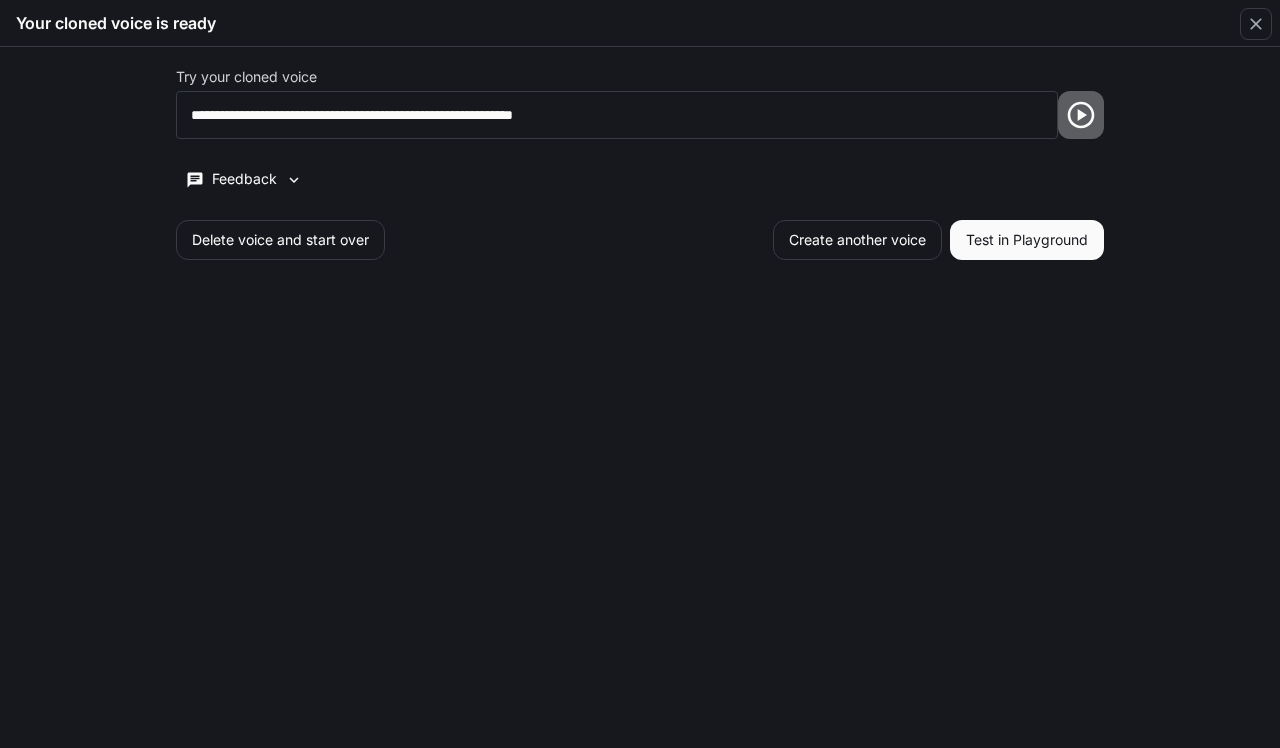 click 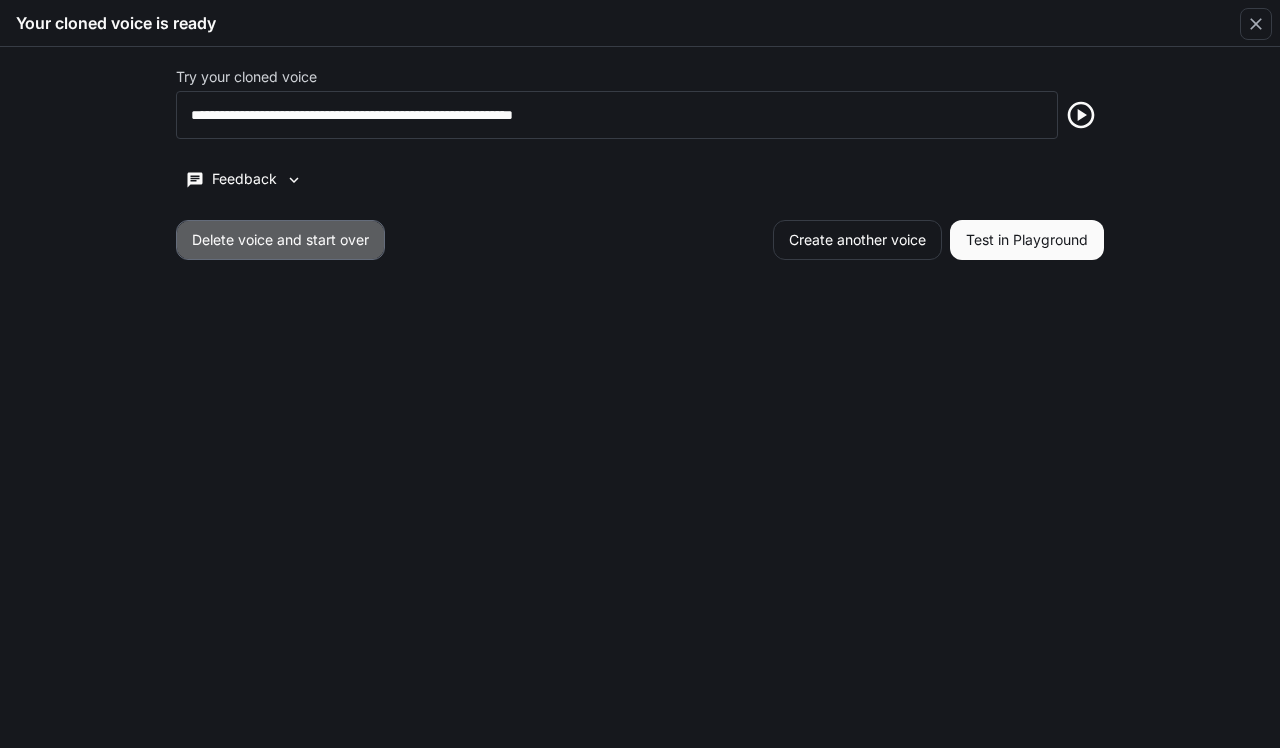 click on "Delete voice and start over" at bounding box center [280, 240] 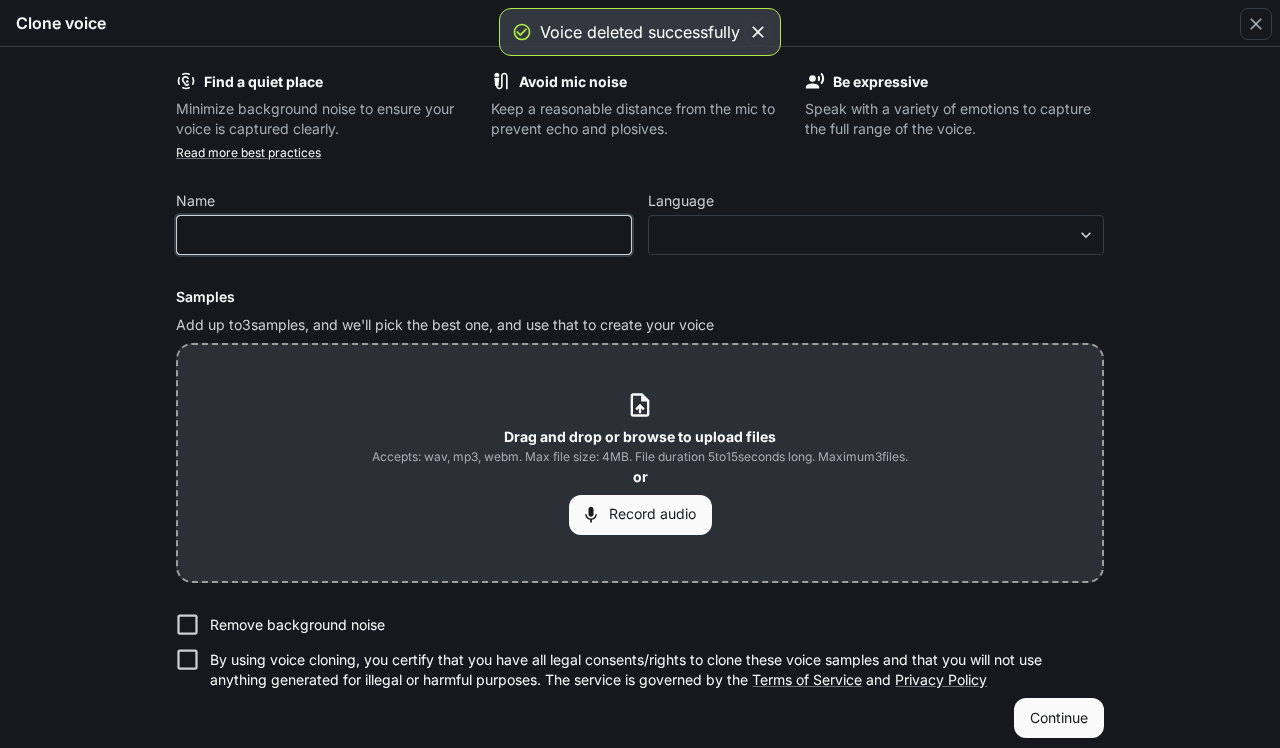 click at bounding box center (404, 235) 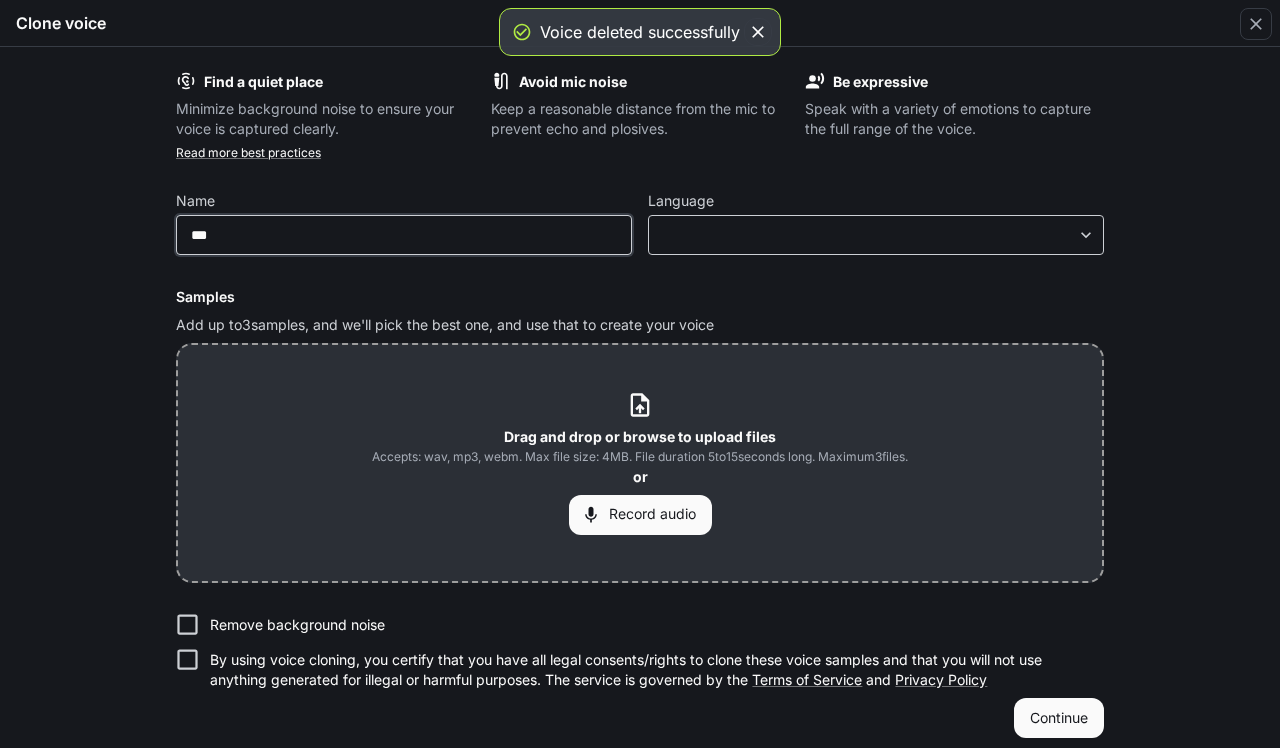 type on "***" 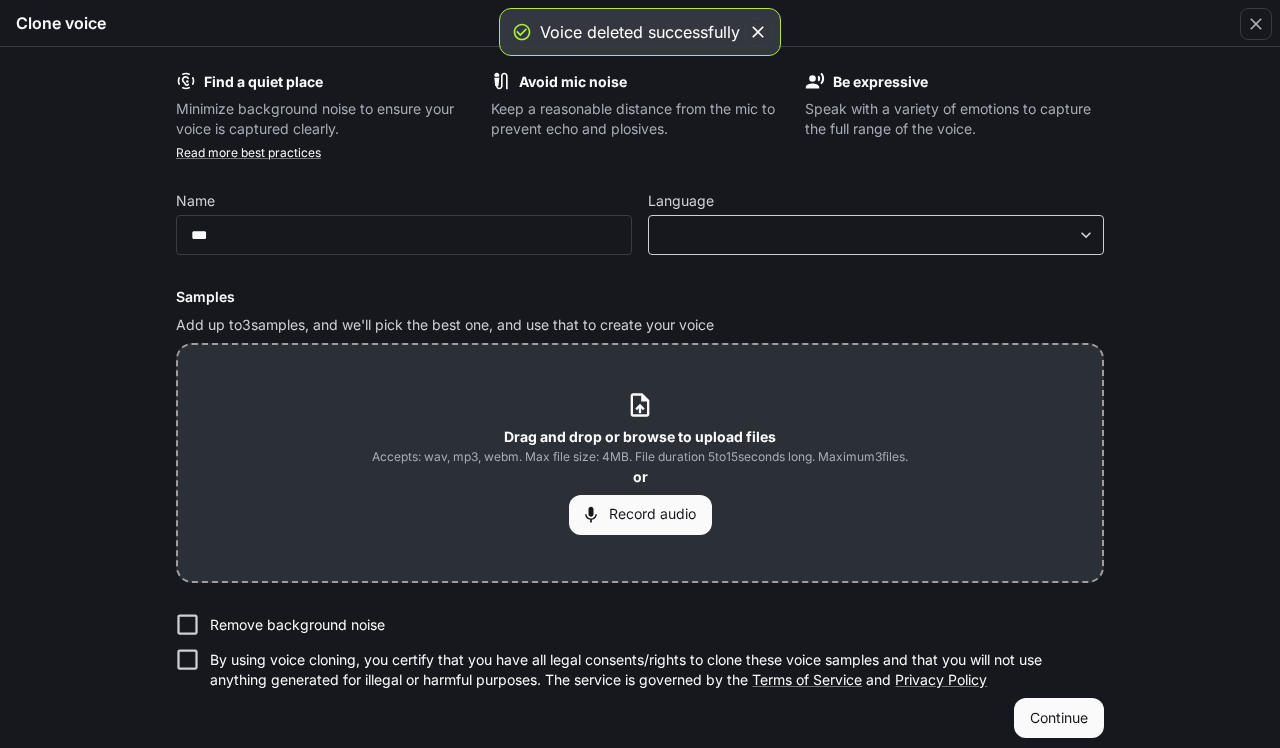 click on "**********" at bounding box center (640, 374) 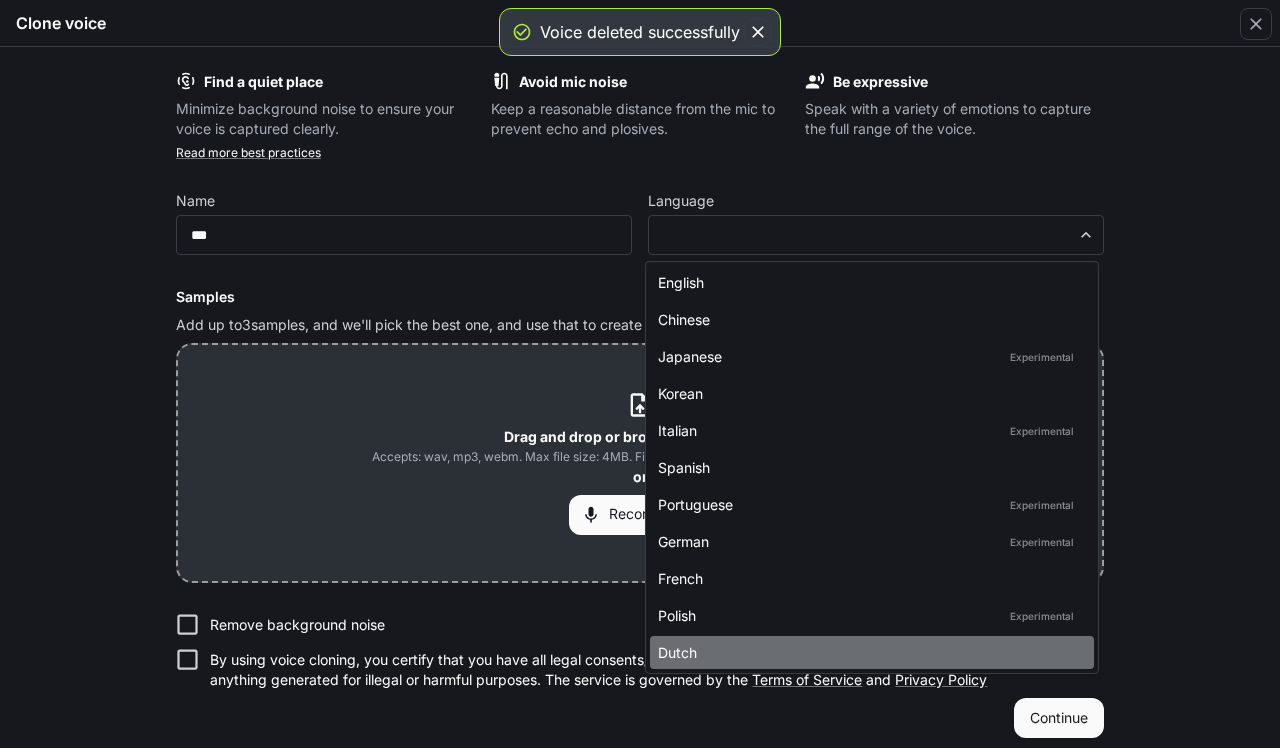 click on "Dutch" at bounding box center [868, 652] 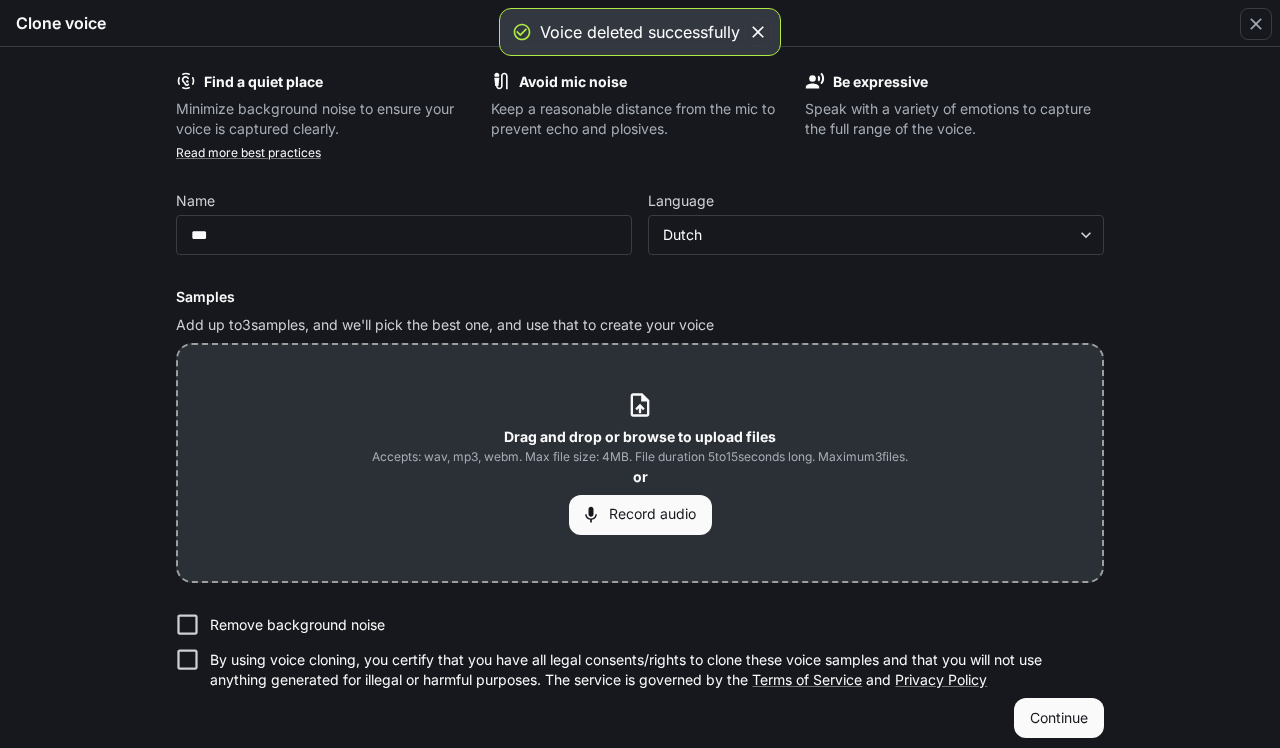 click on "Record audio" at bounding box center (640, 515) 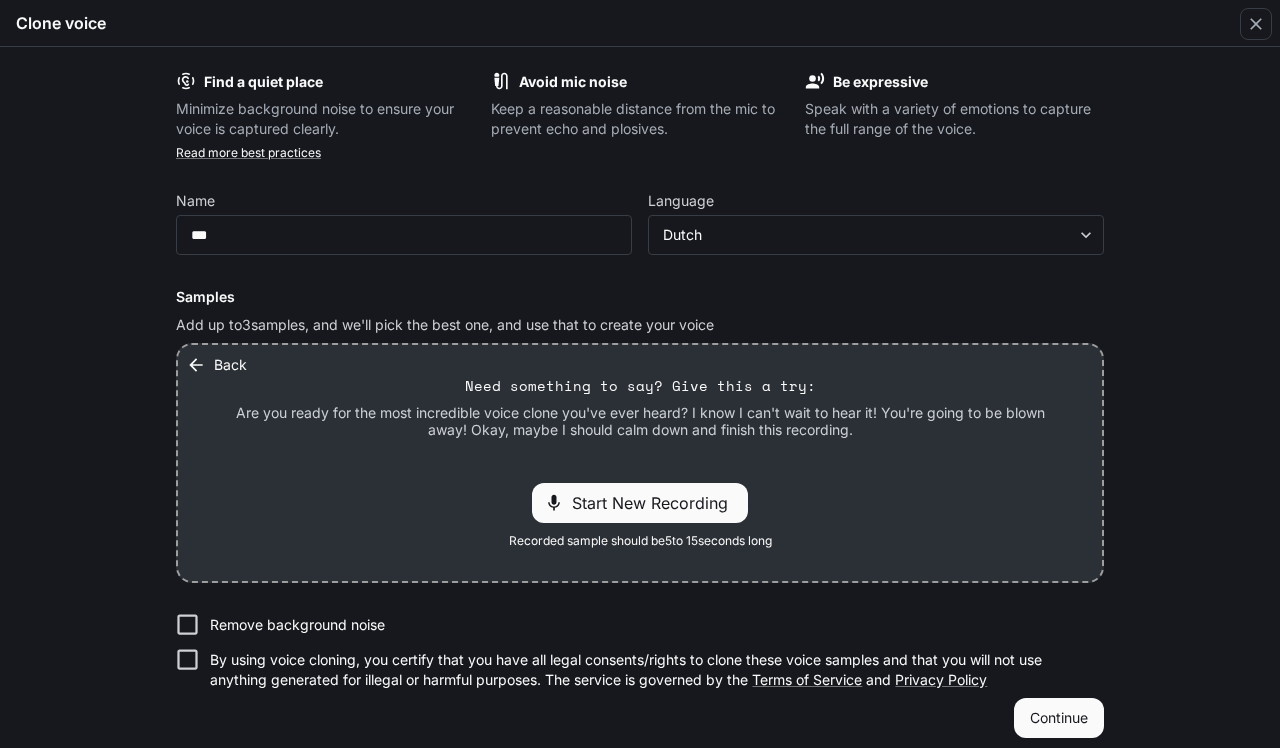 click on "Start New Recording" at bounding box center [656, 503] 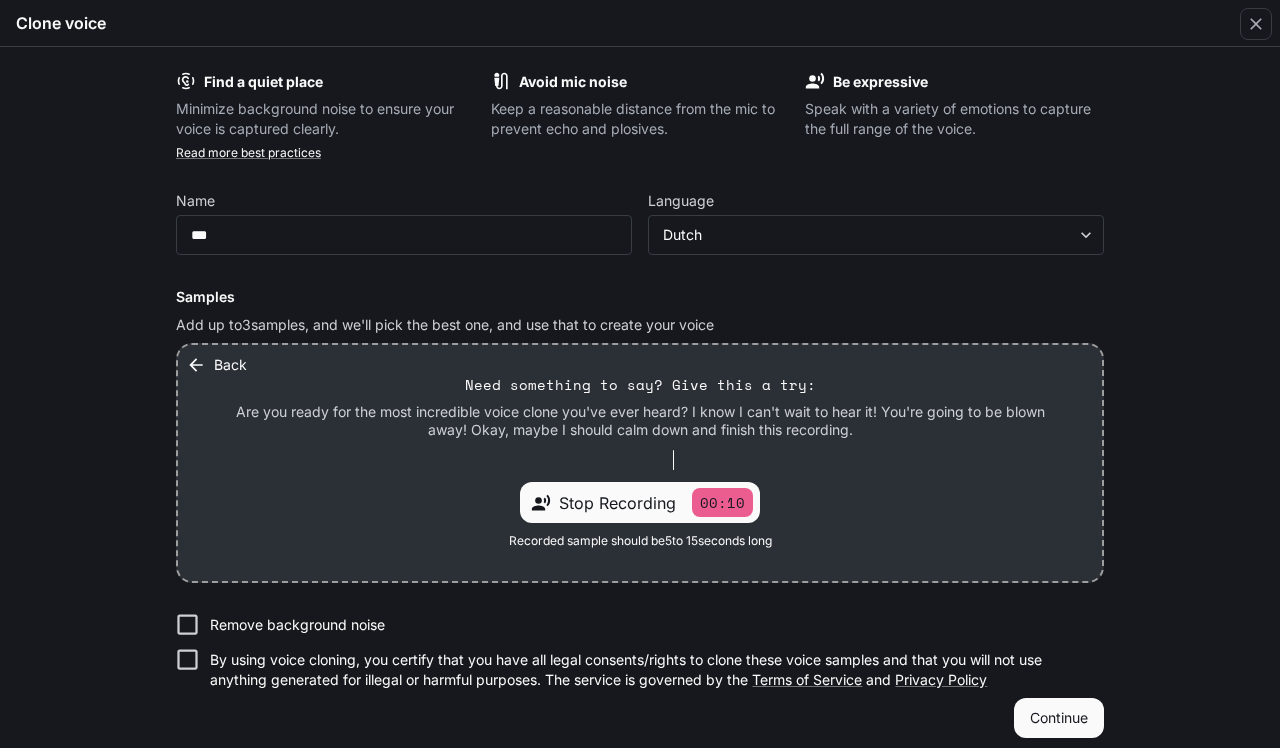 click on "00:10" at bounding box center (722, 502) 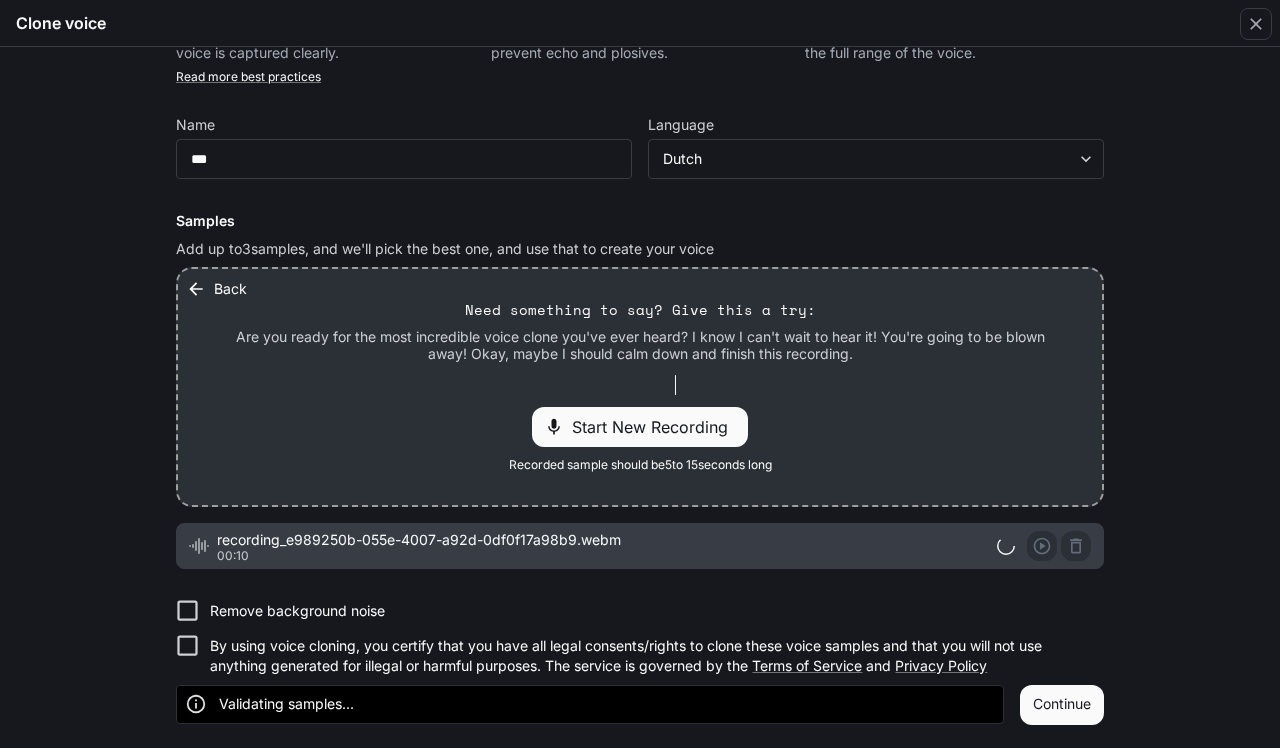 scroll, scrollTop: 75, scrollLeft: 0, axis: vertical 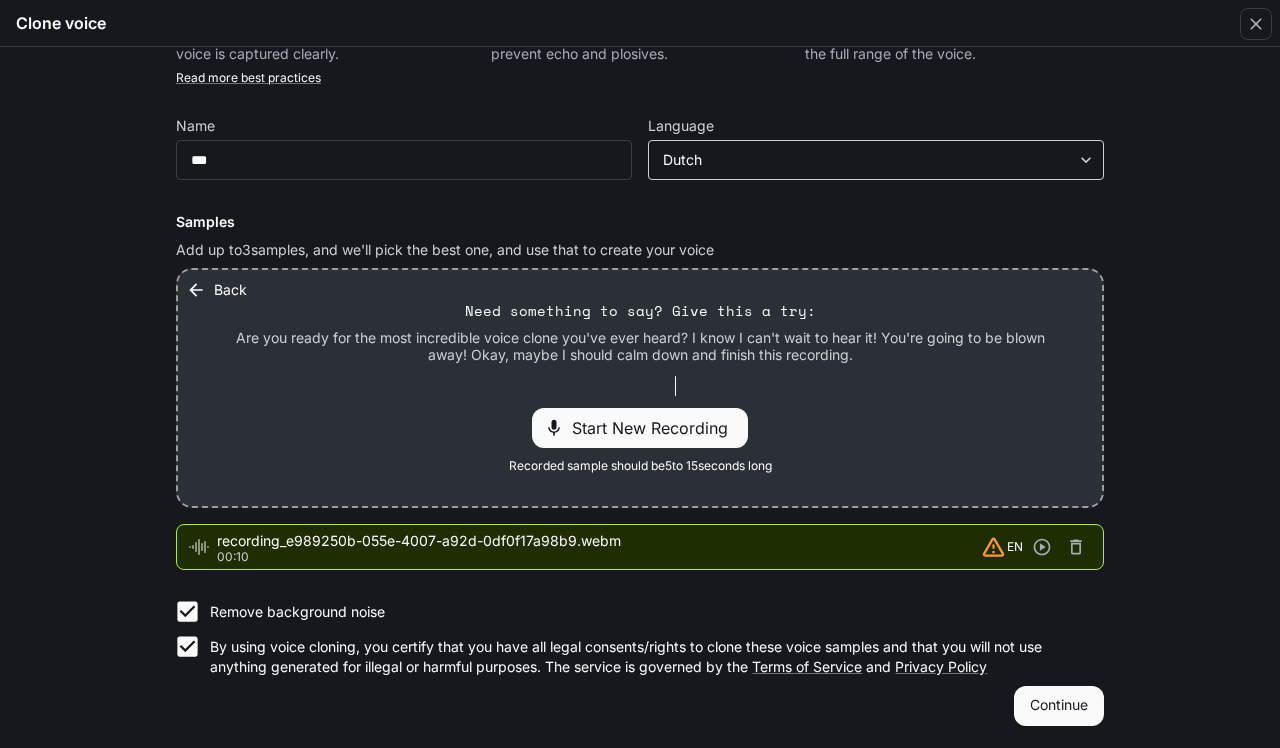 click on "**********" at bounding box center [640, 374] 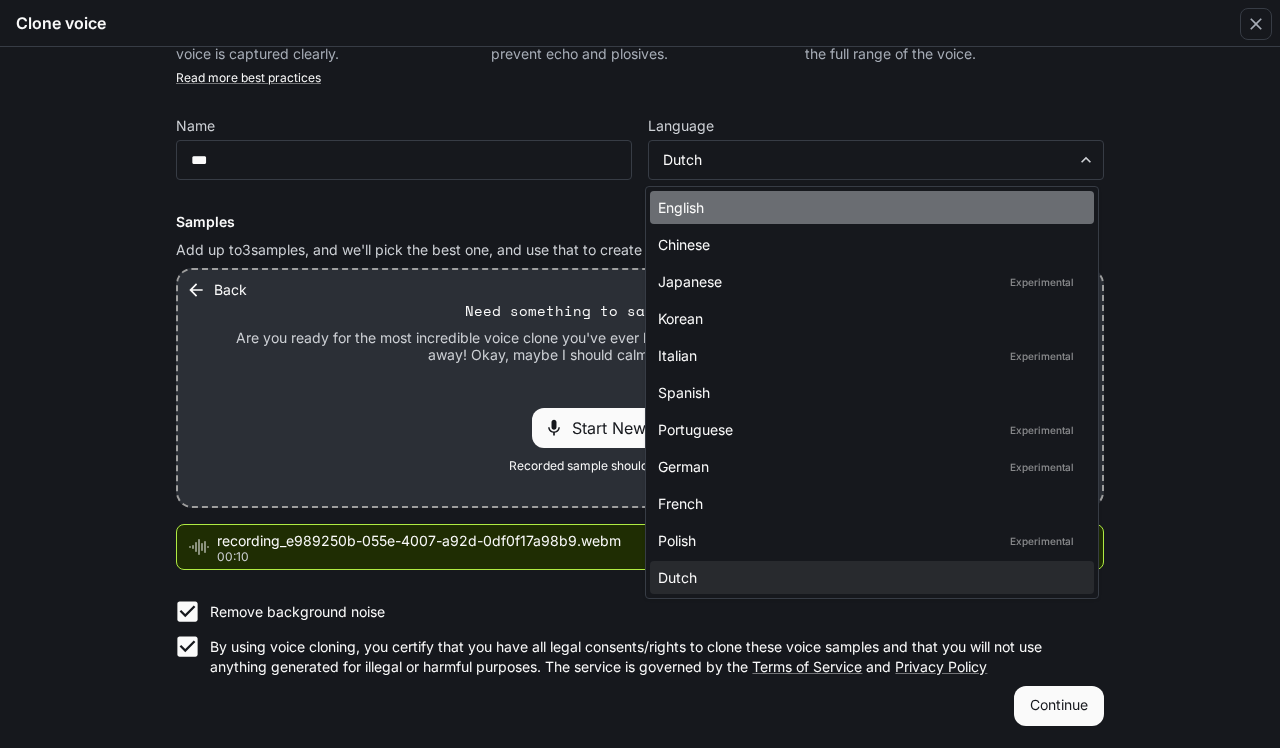 click on "English" at bounding box center [868, 207] 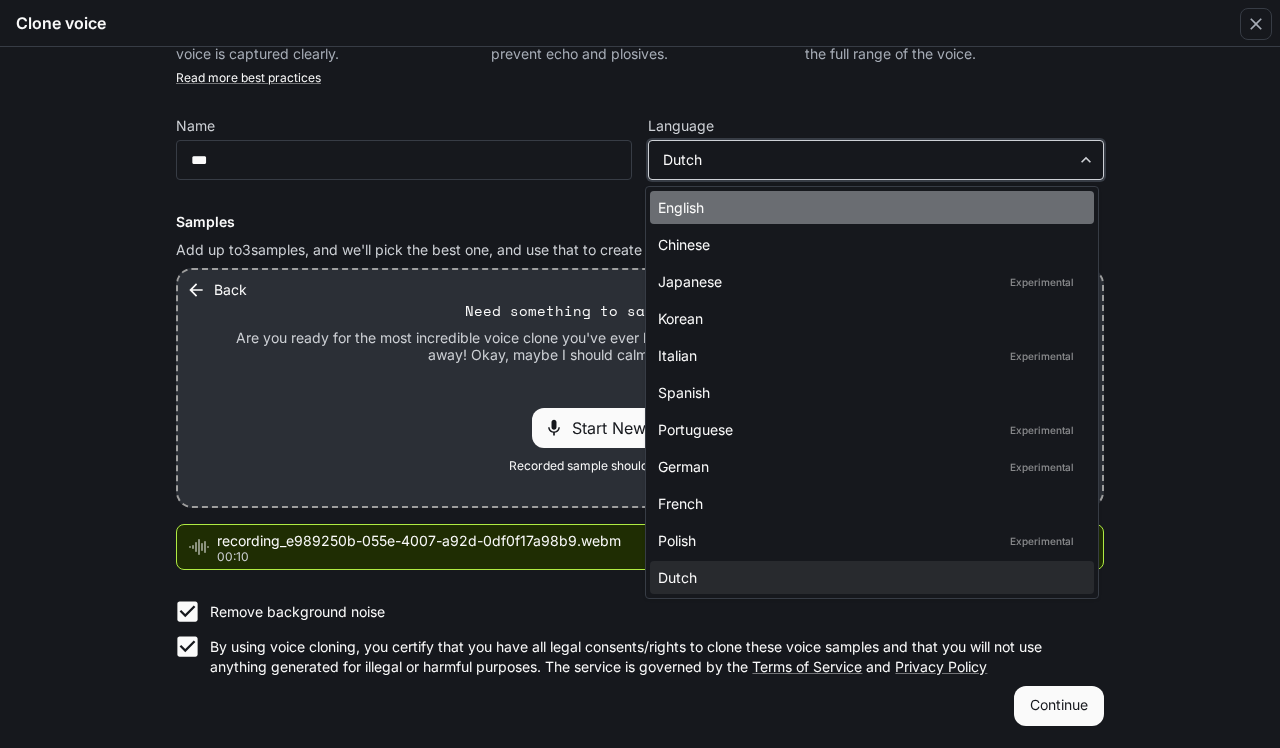 type on "*****" 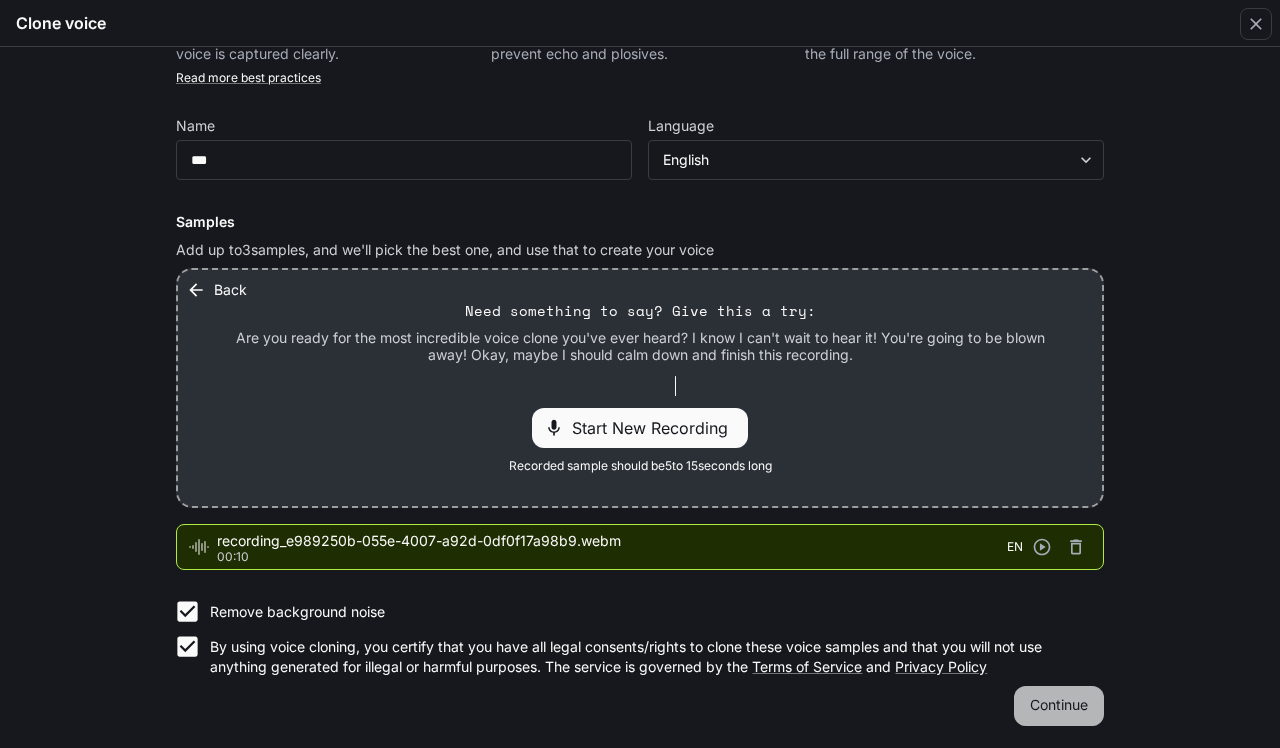 click on "Continue" at bounding box center [1059, 706] 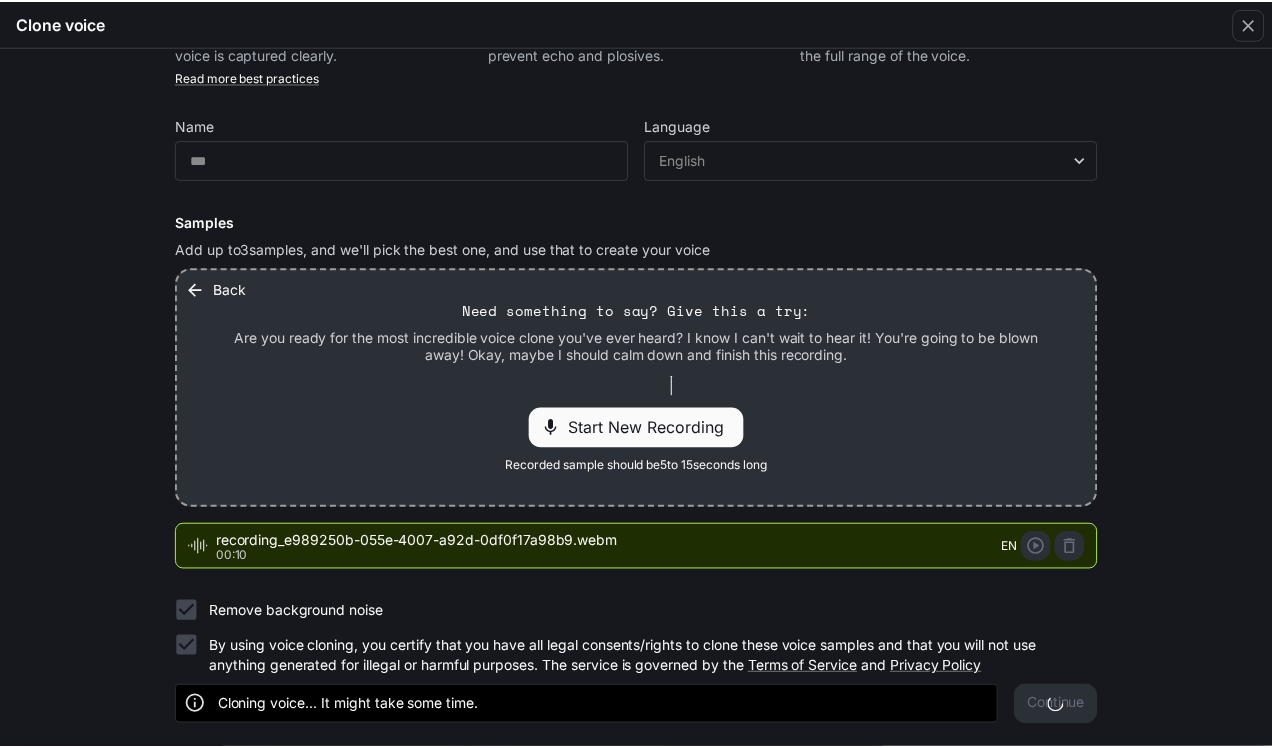 scroll, scrollTop: 0, scrollLeft: 0, axis: both 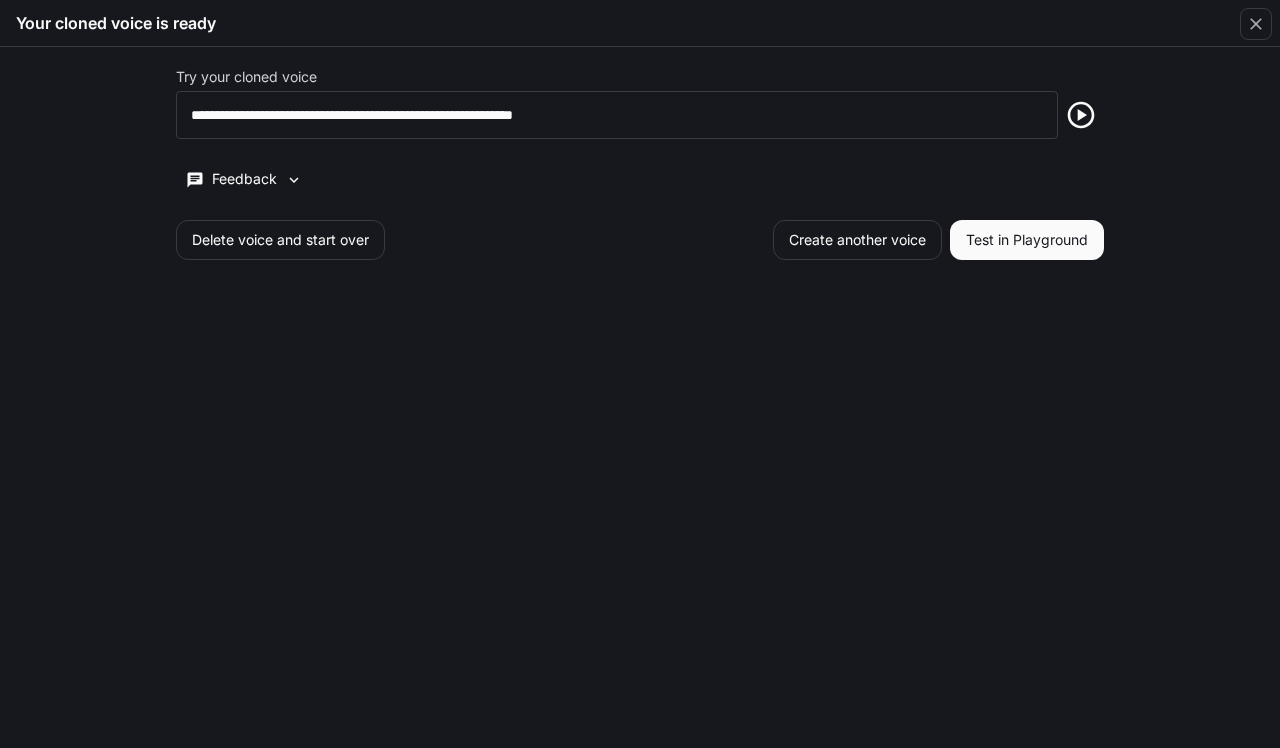 click 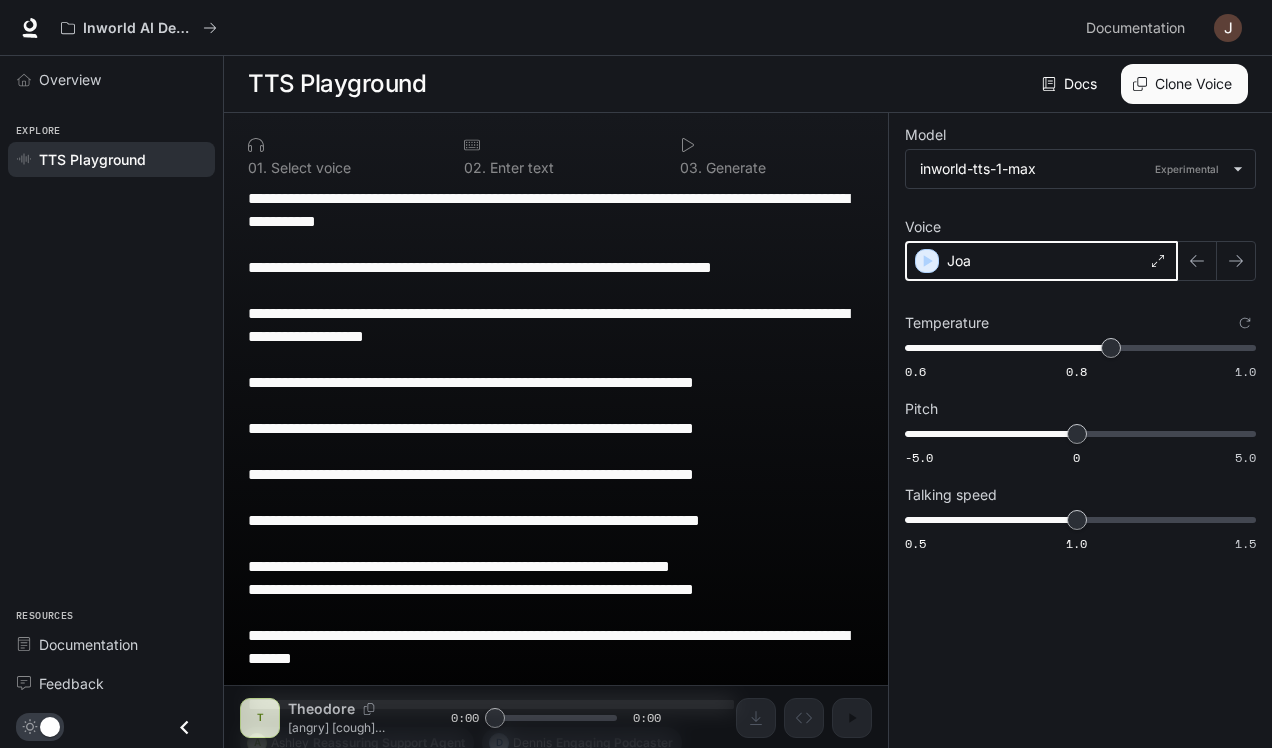 click 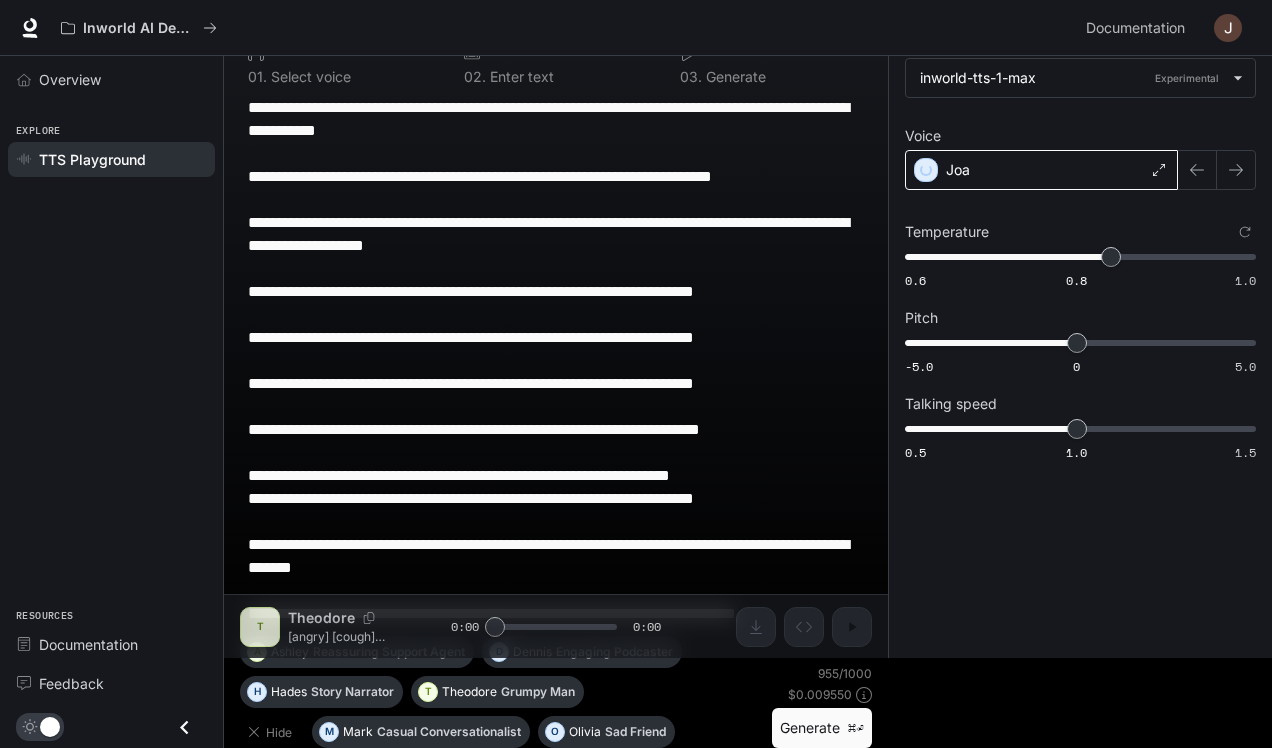 scroll, scrollTop: 91, scrollLeft: 0, axis: vertical 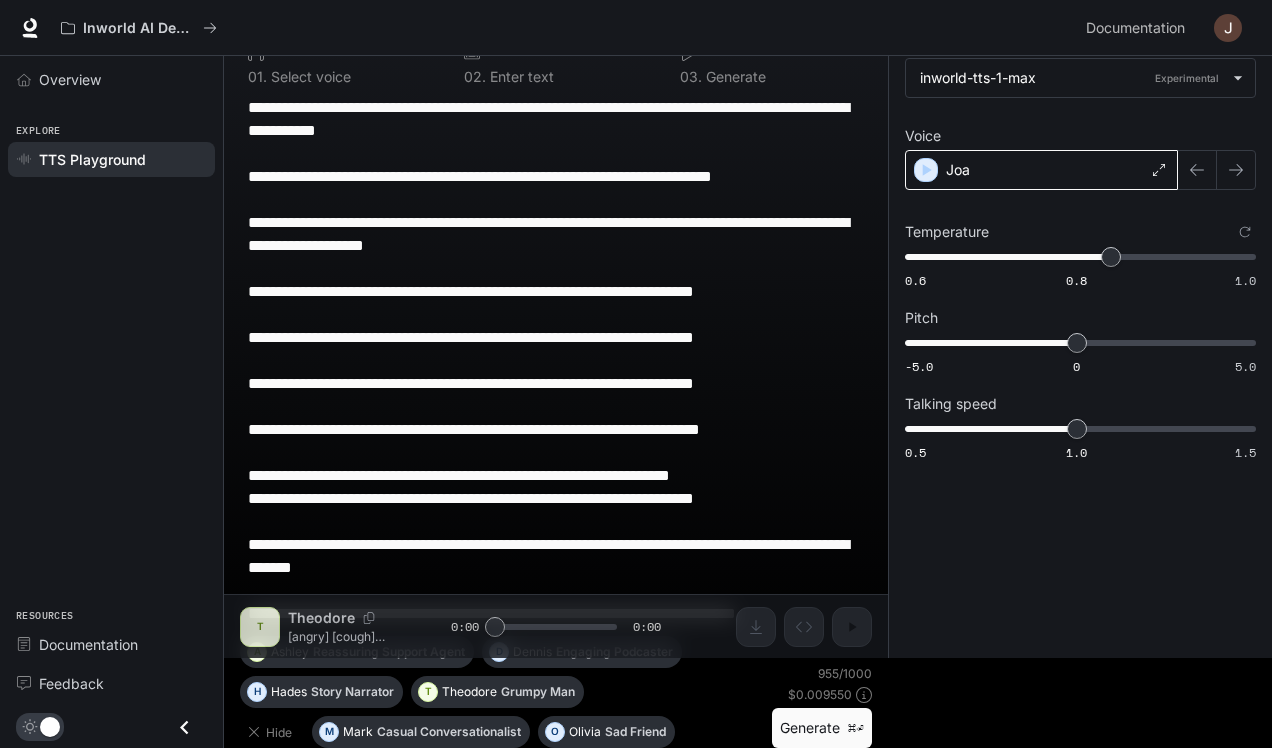 click on "Generate ⌘⏎" at bounding box center (822, 728) 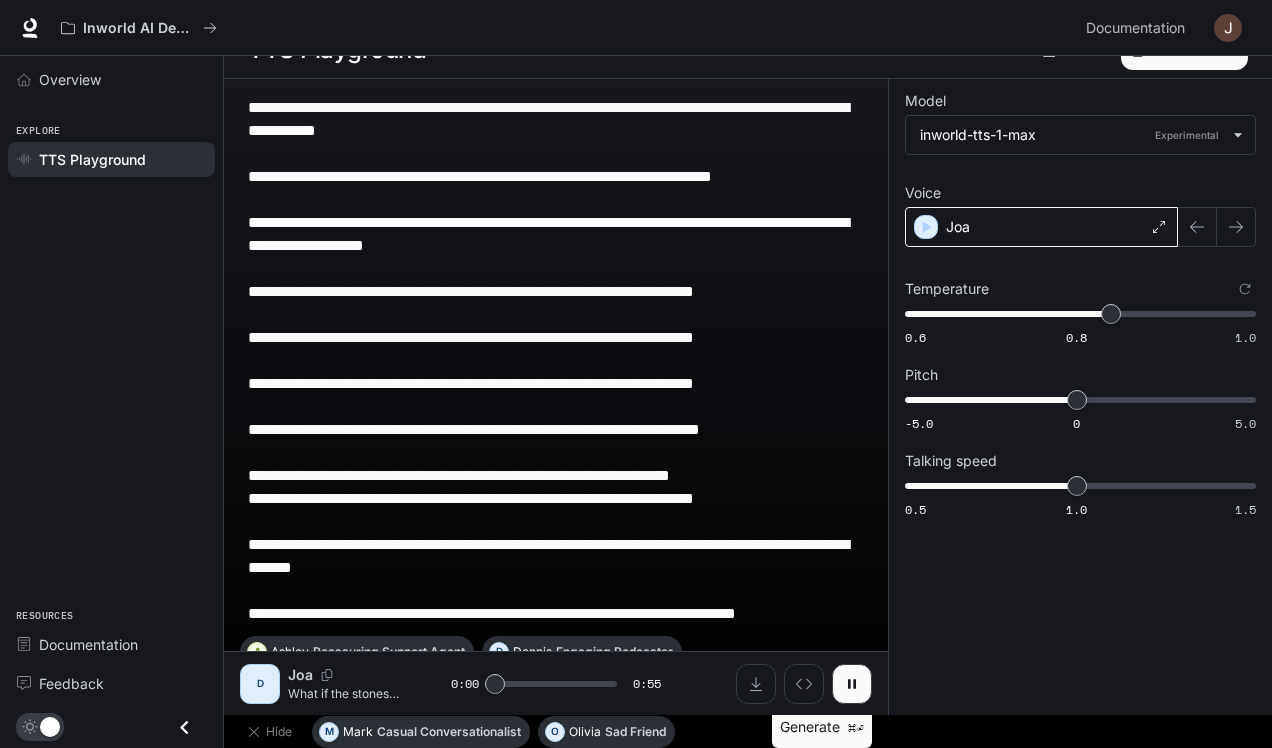 scroll, scrollTop: 33, scrollLeft: 0, axis: vertical 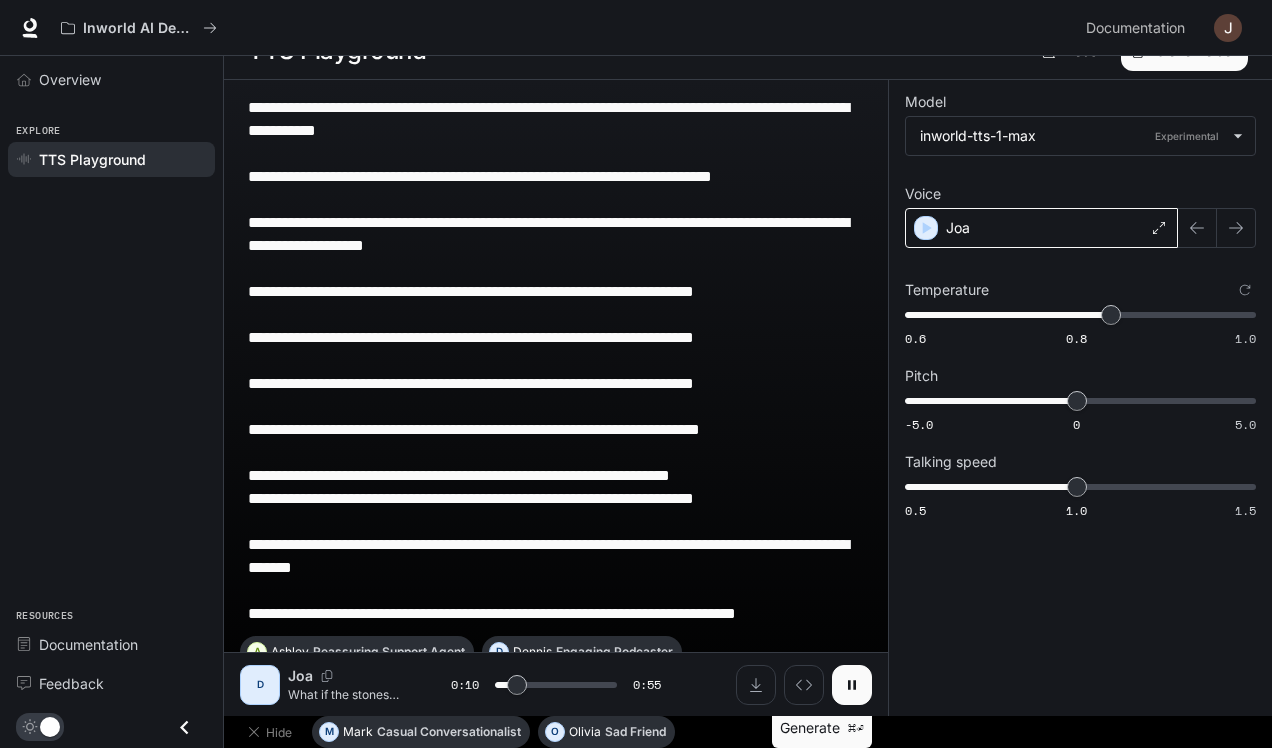 click 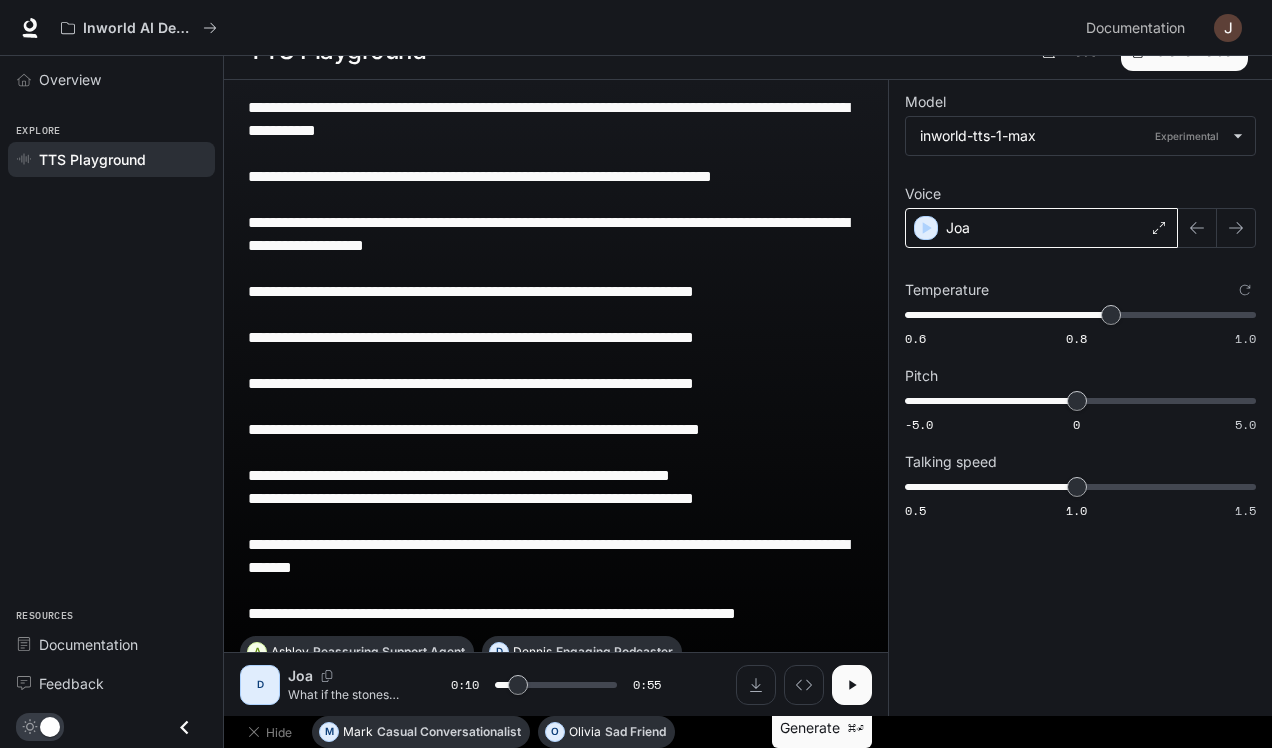 click 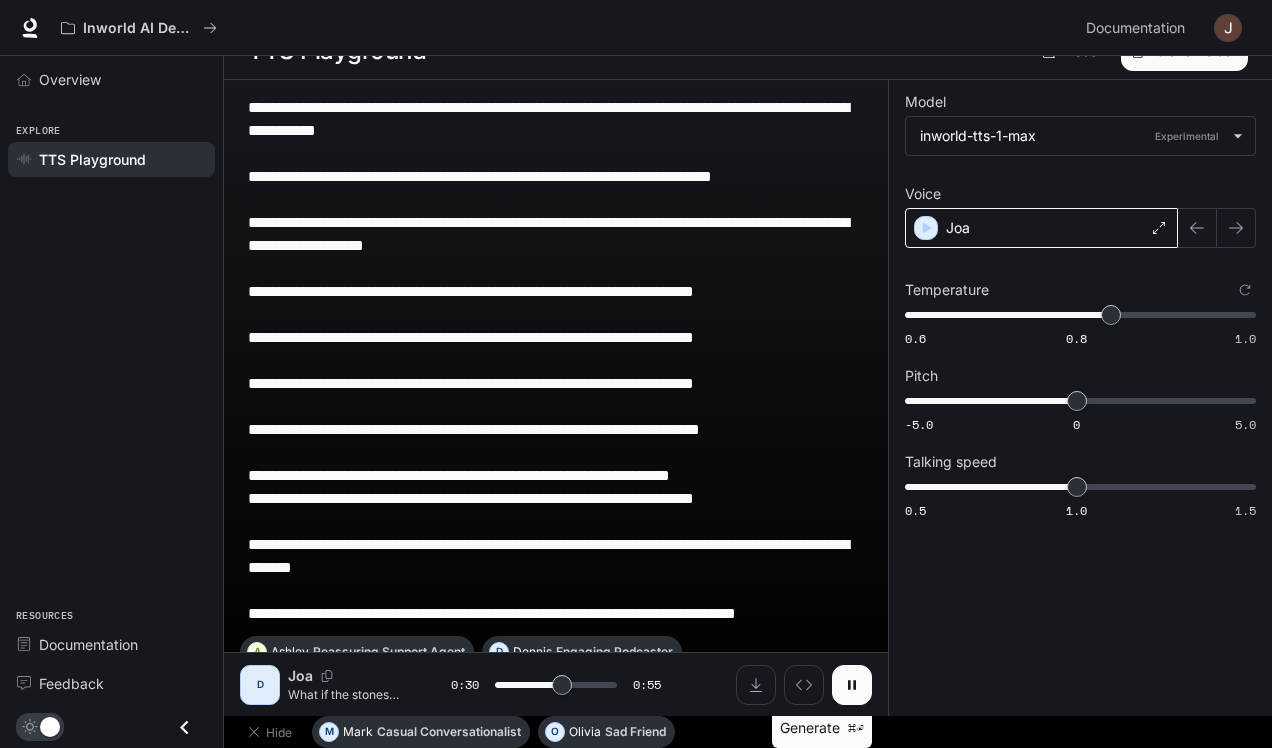 click 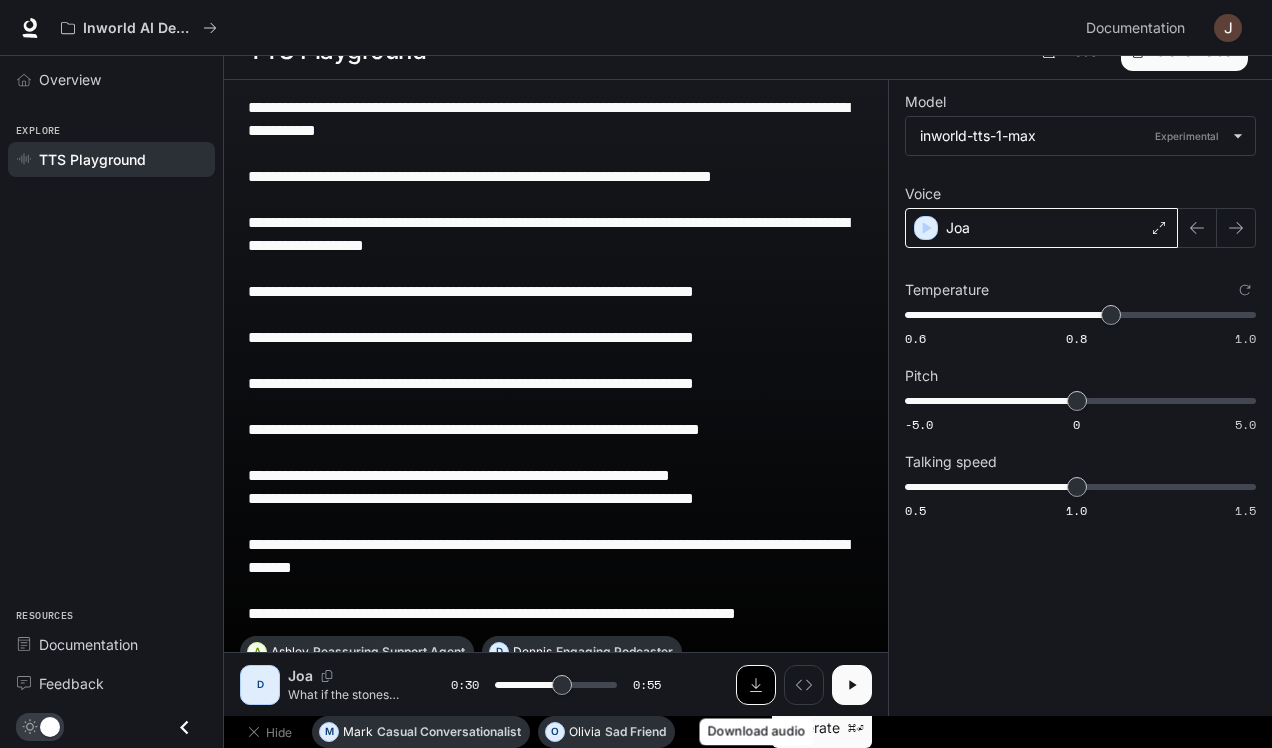 click 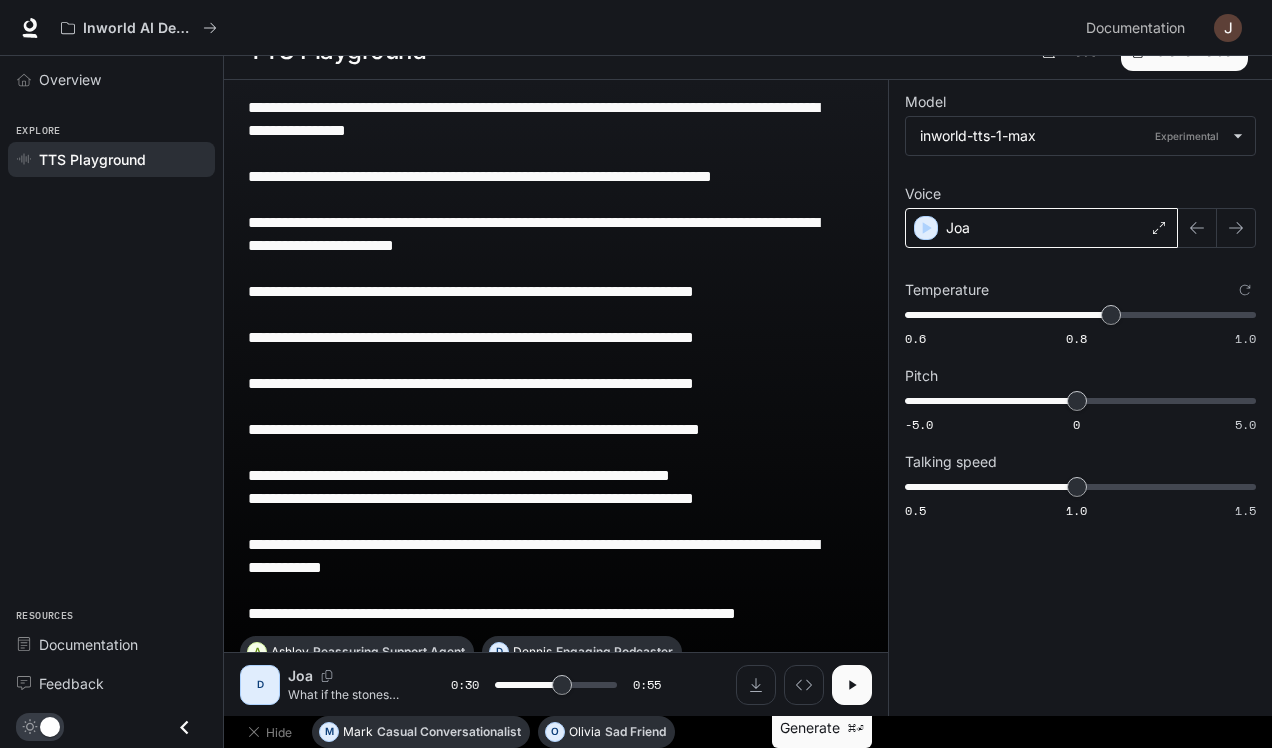 click on "**********" at bounding box center [1080, 398] 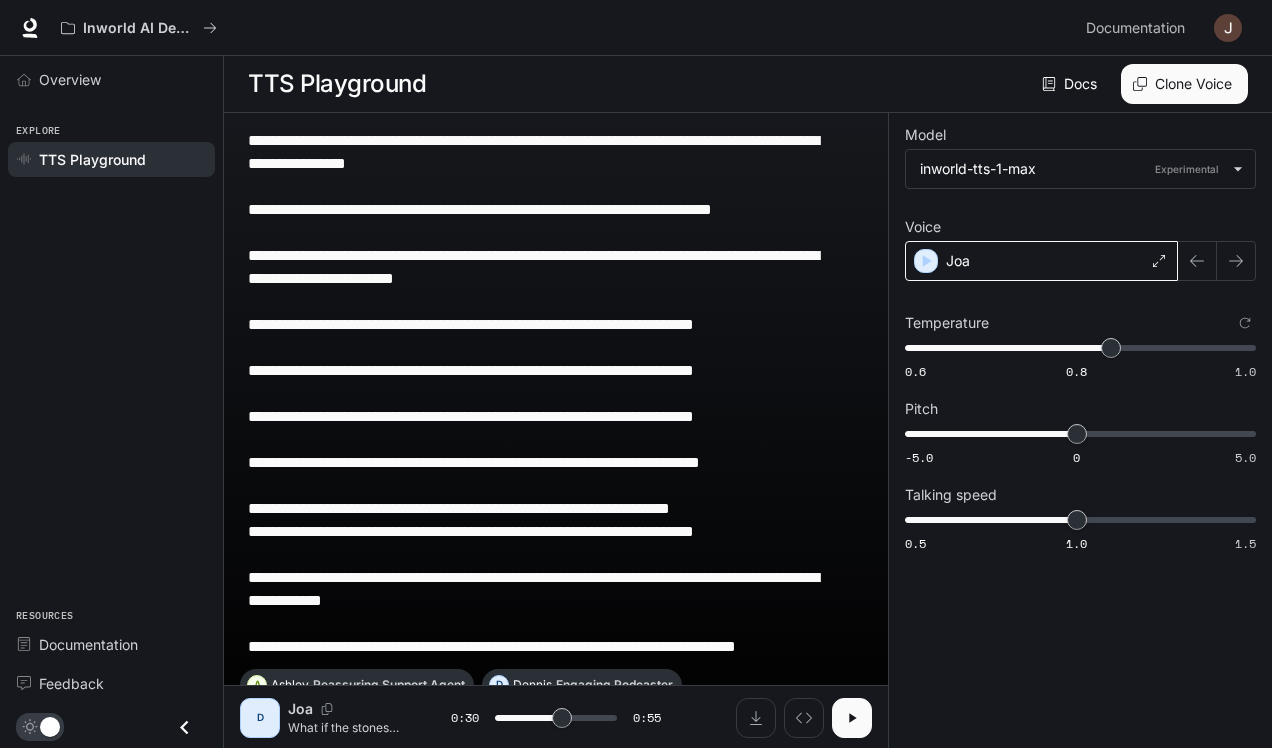 scroll, scrollTop: 0, scrollLeft: 0, axis: both 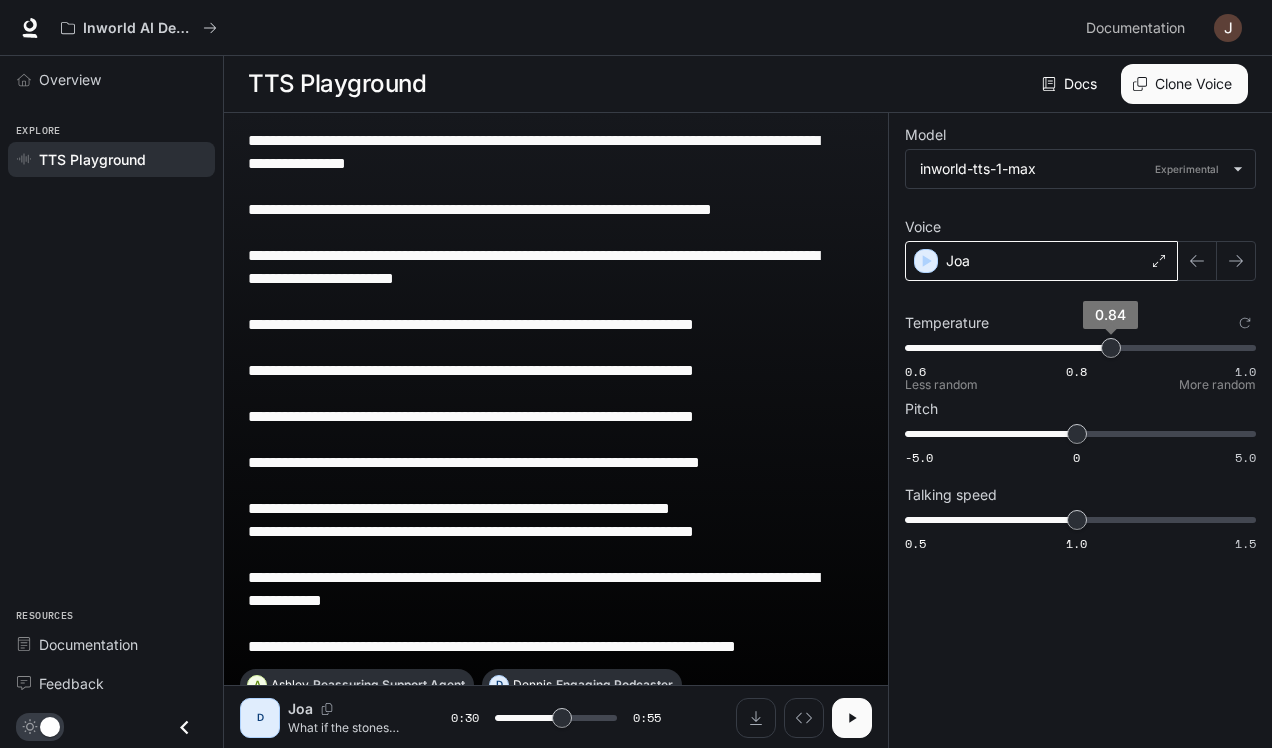 type on "****" 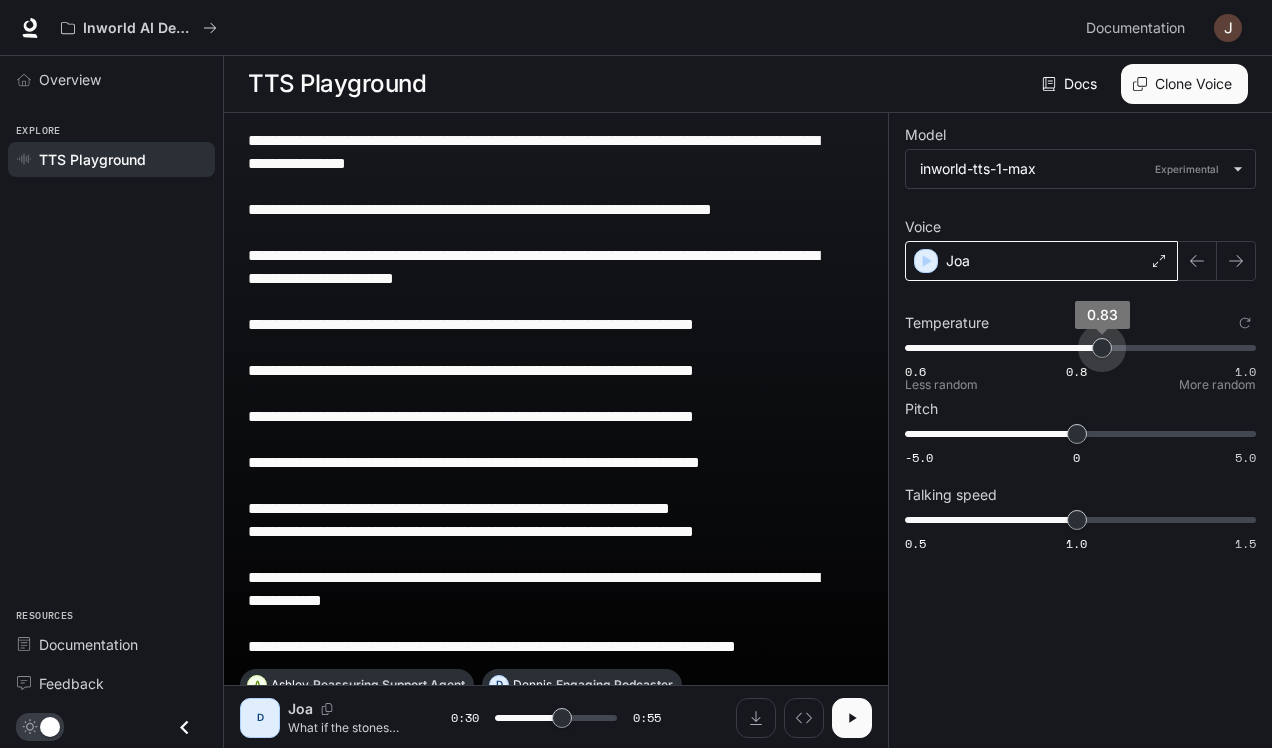 click on "0.83" at bounding box center (1102, 348) 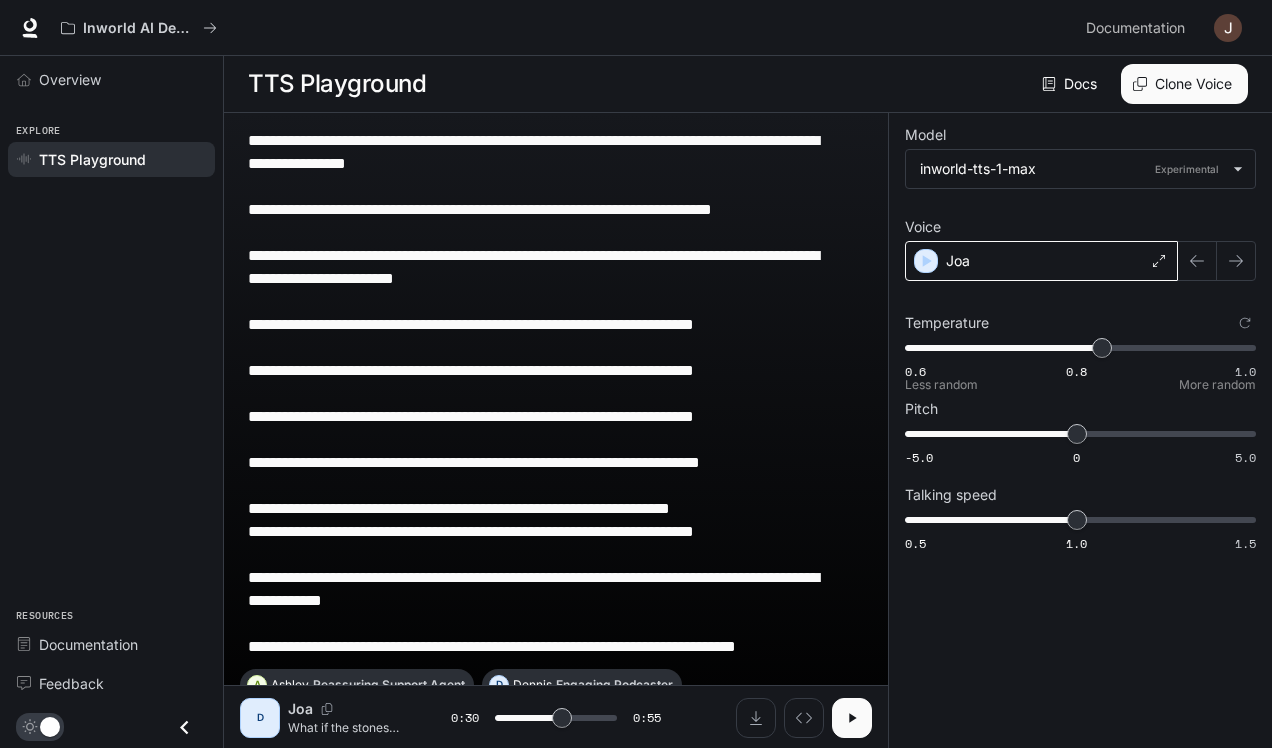 type on "****" 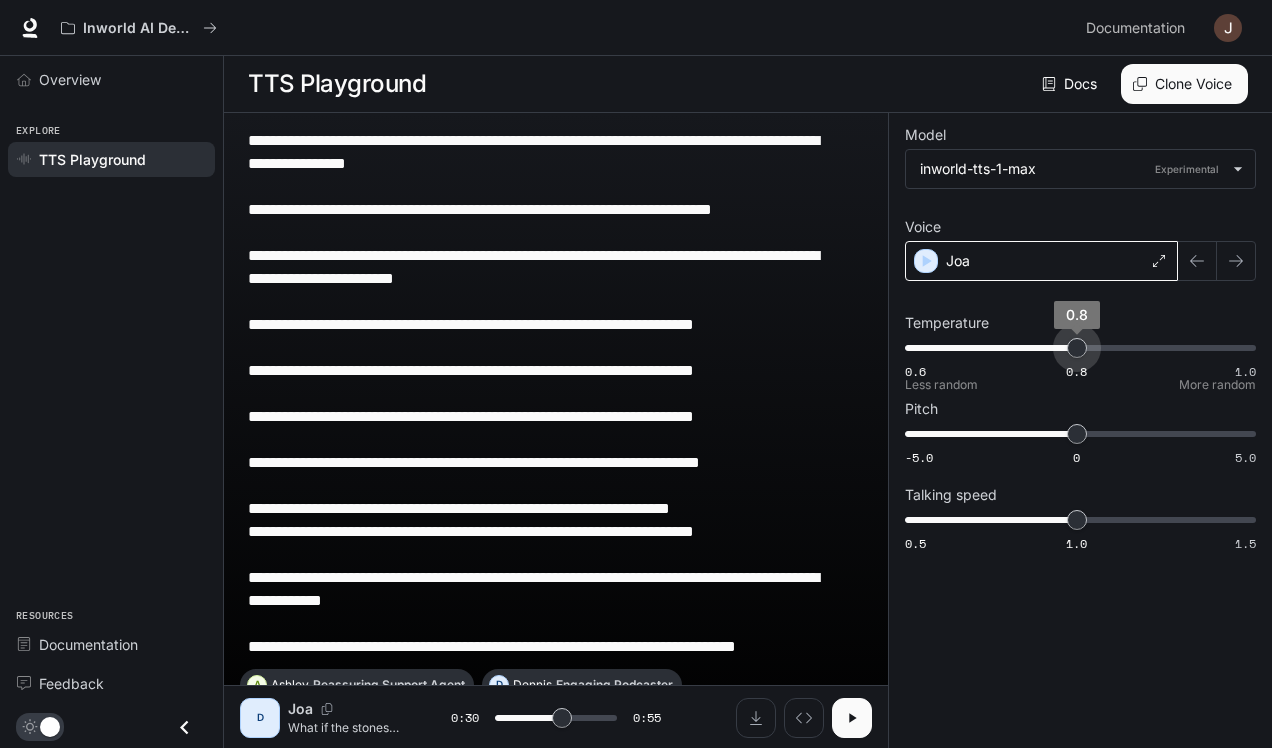 click on "0.6 0.8 1.0 0.8" at bounding box center (1076, 348) 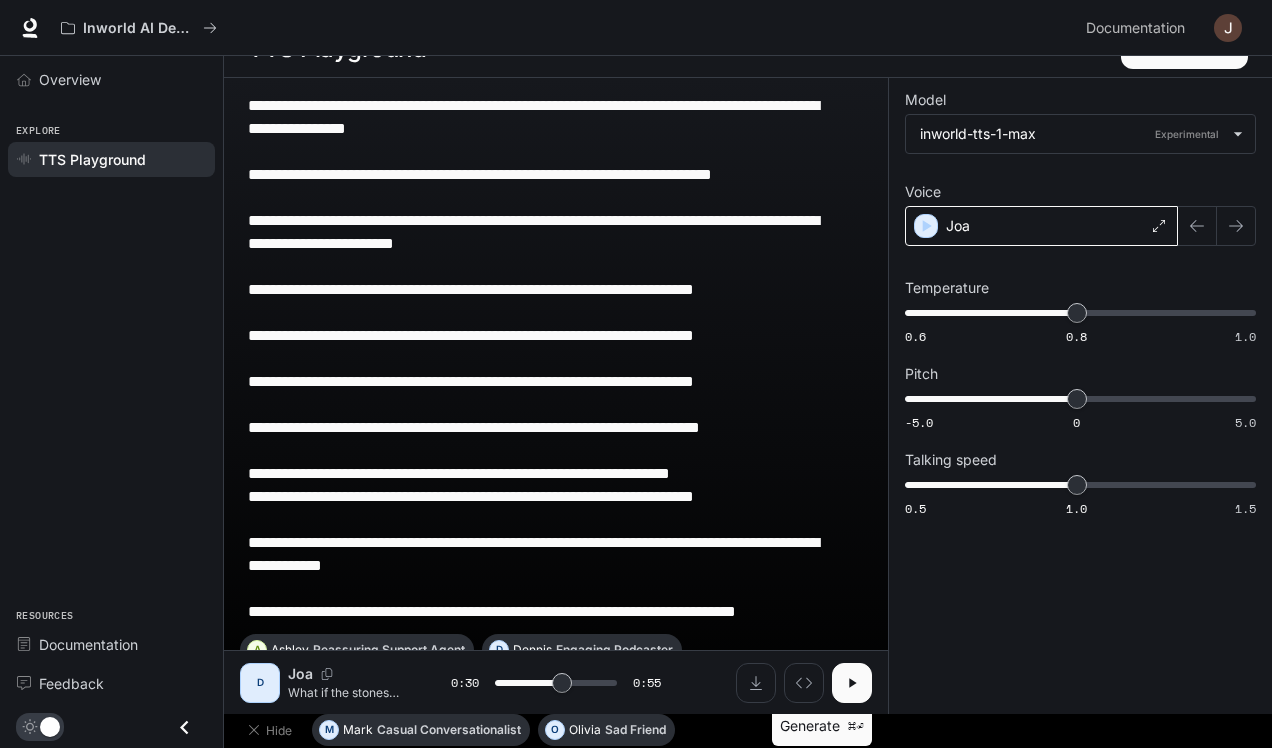 scroll, scrollTop: 33, scrollLeft: 0, axis: vertical 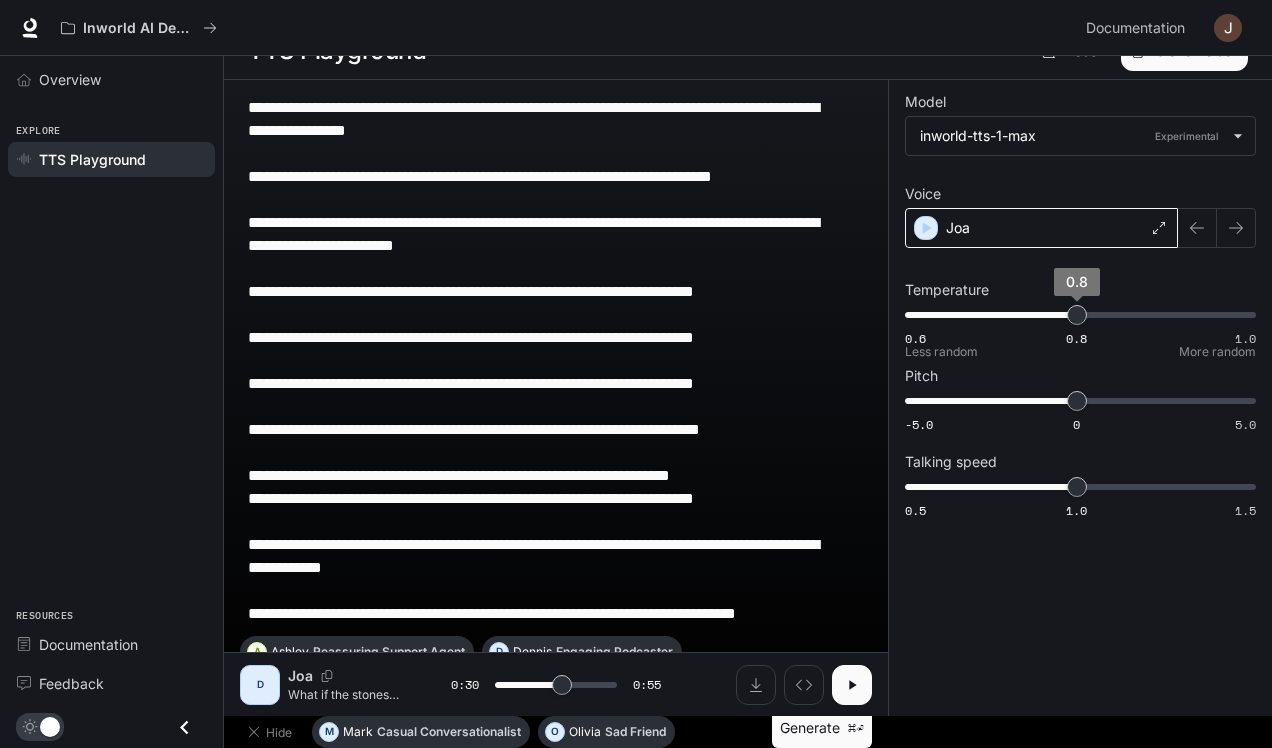 type on "****" 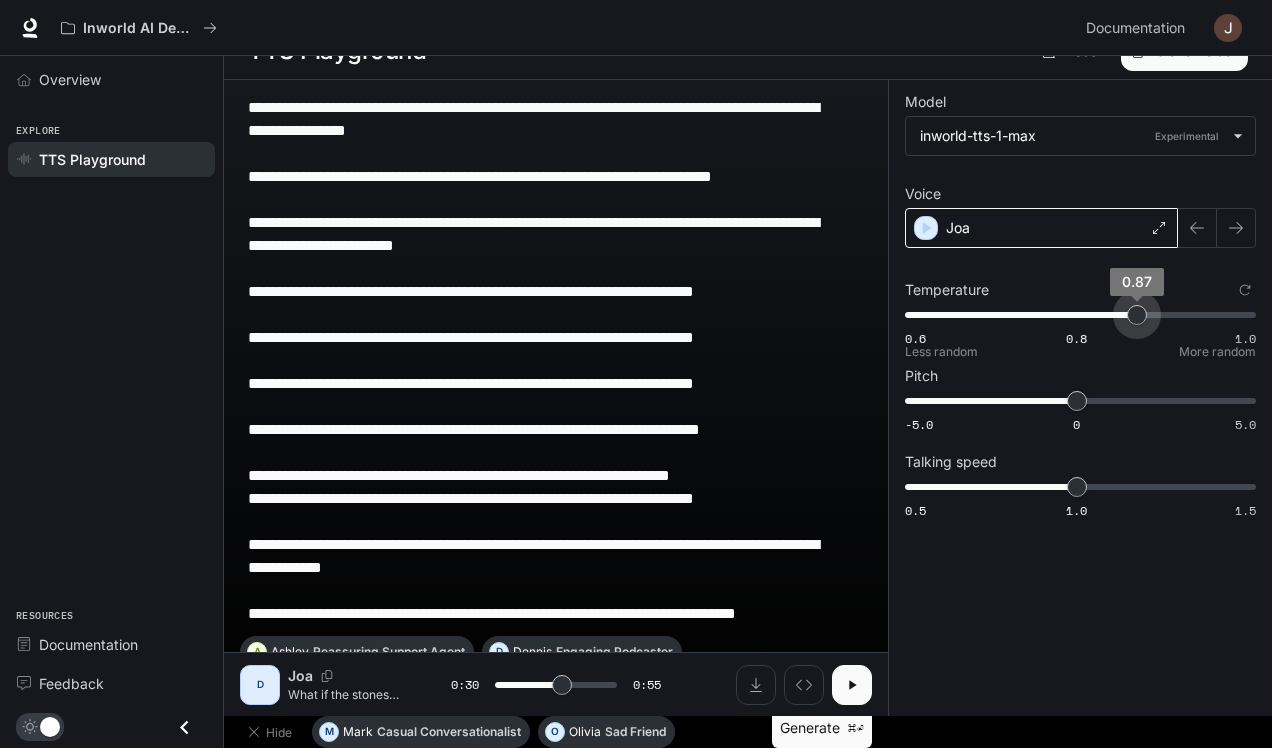 type on "****" 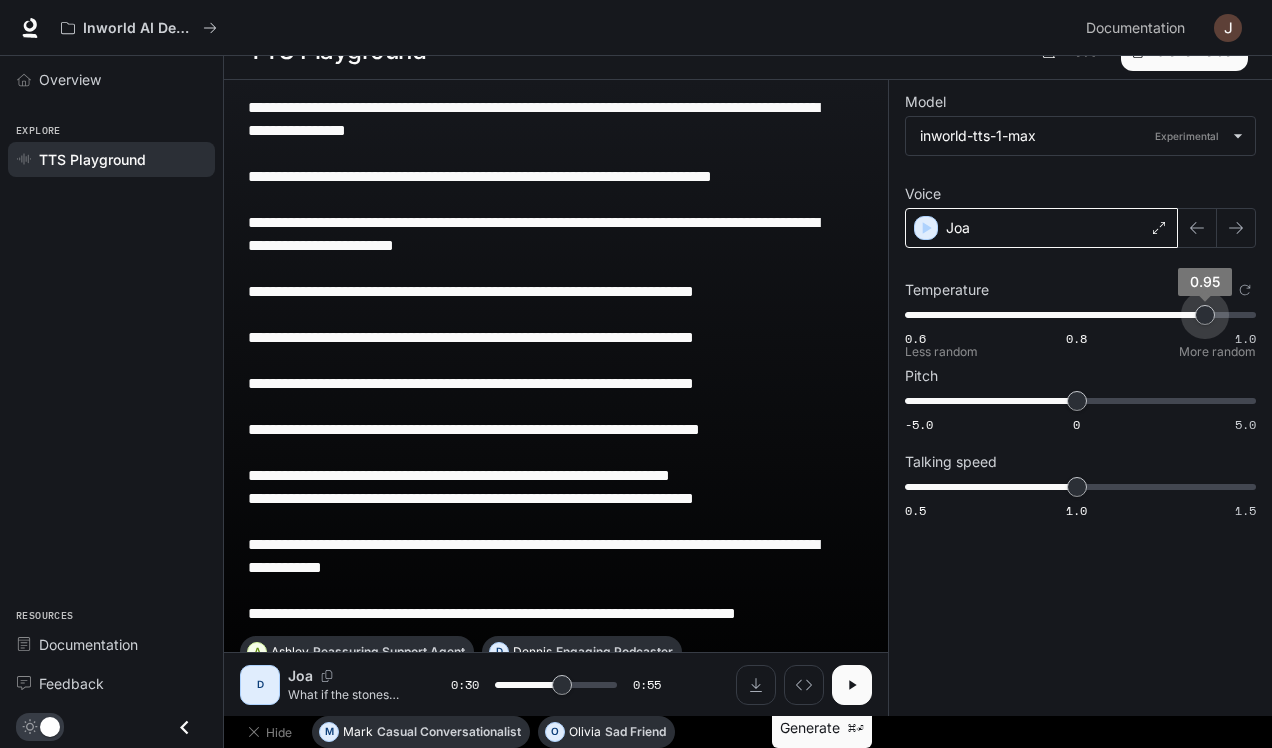type on "****" 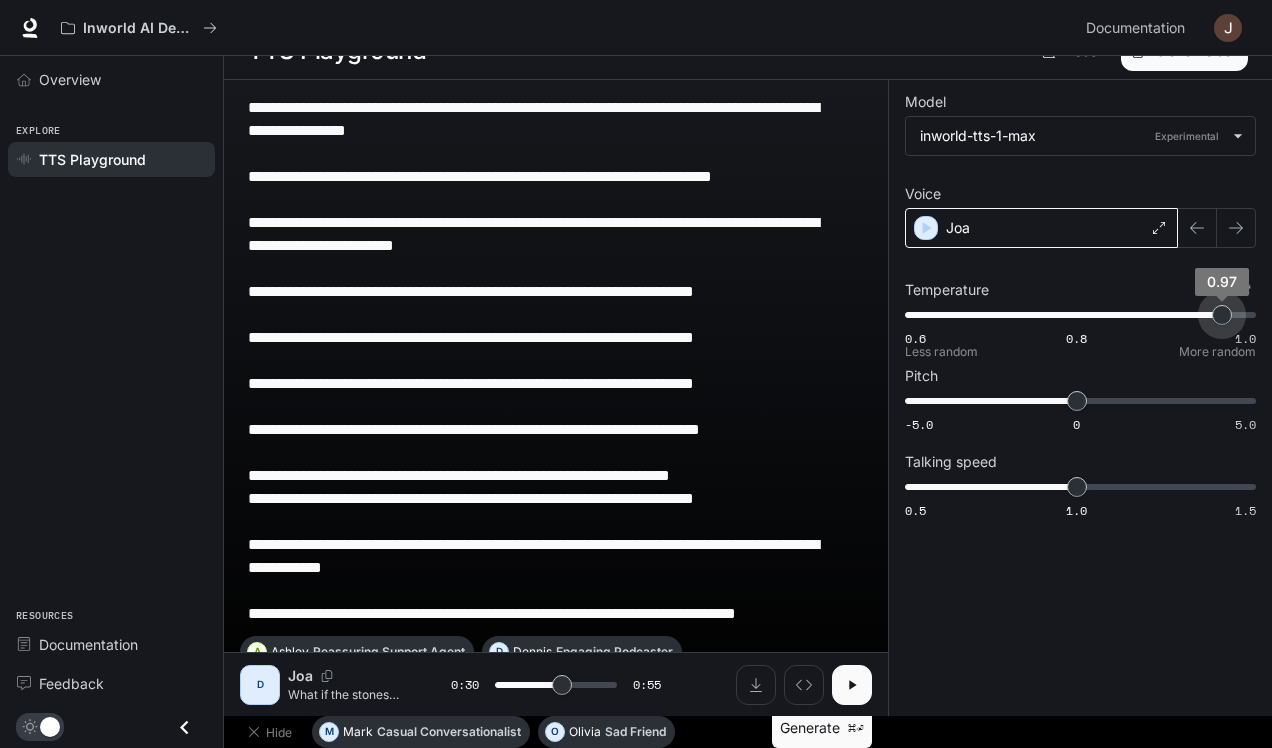 drag, startPoint x: 1080, startPoint y: 316, endPoint x: 1221, endPoint y: 321, distance: 141.08862 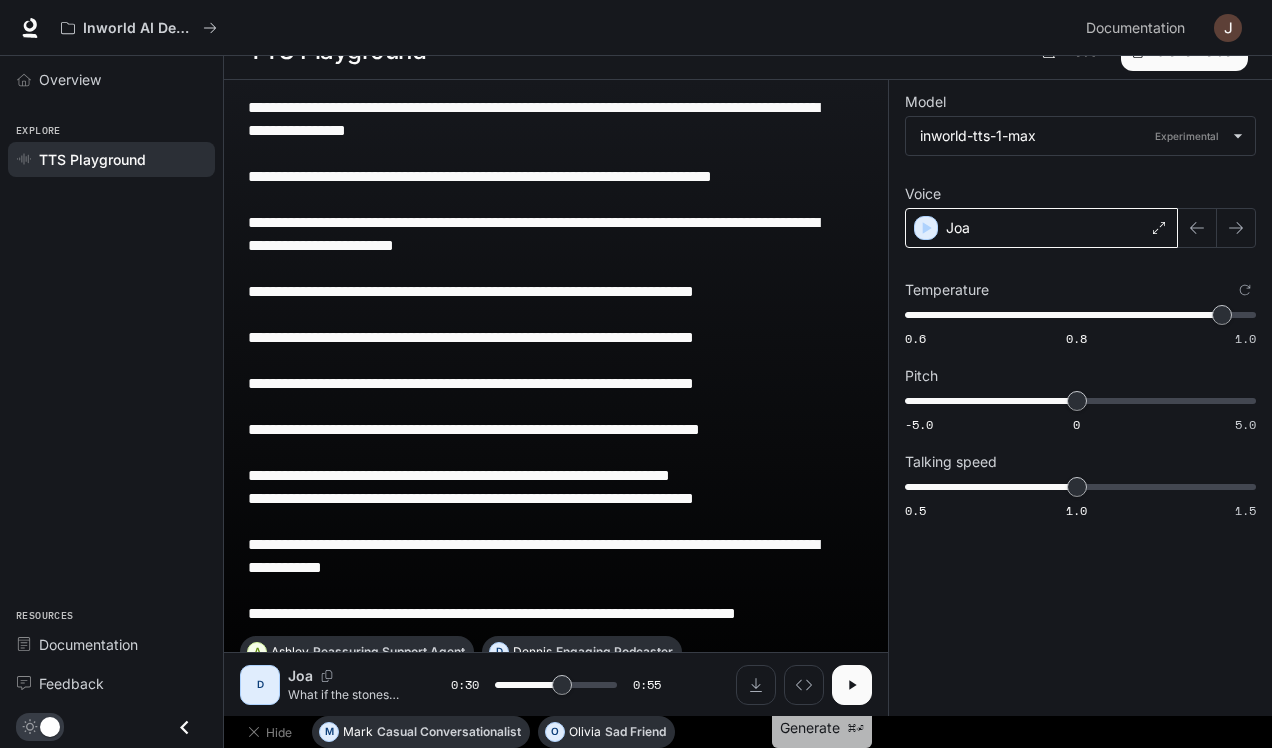 click on "Generate ⌘⏎" at bounding box center [822, 728] 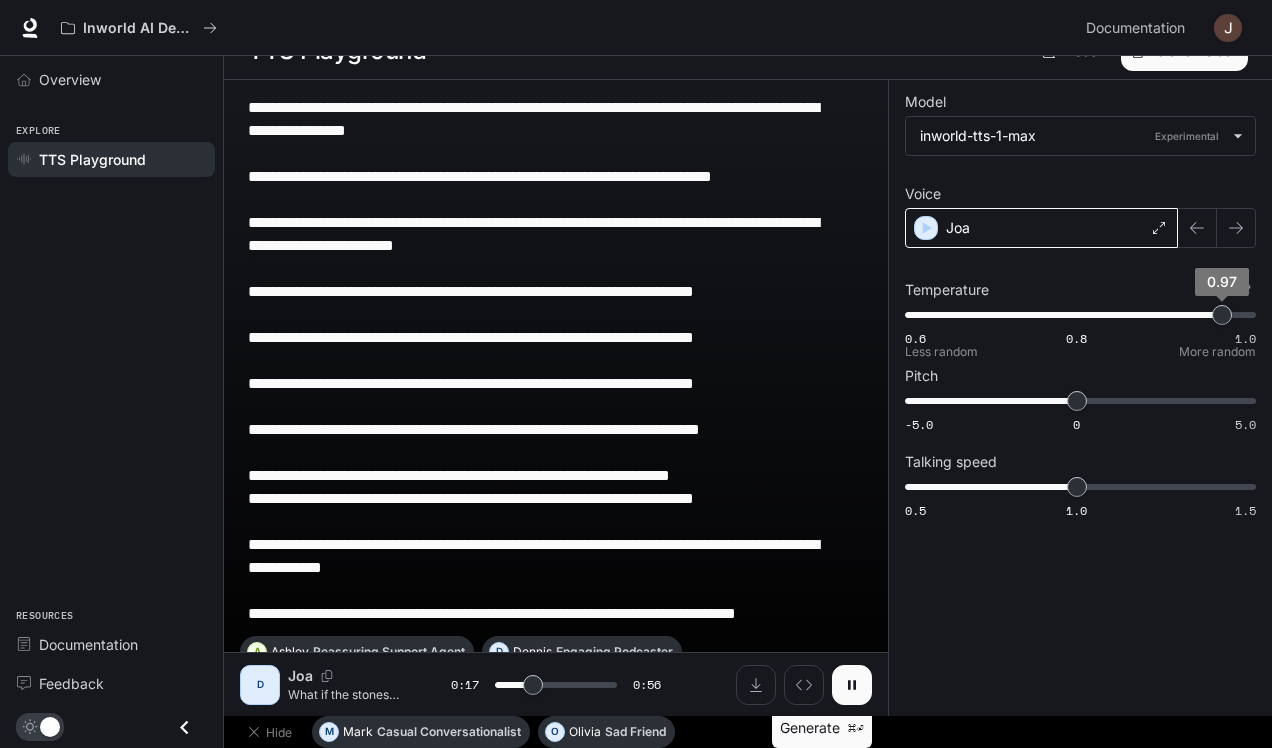 type on "****" 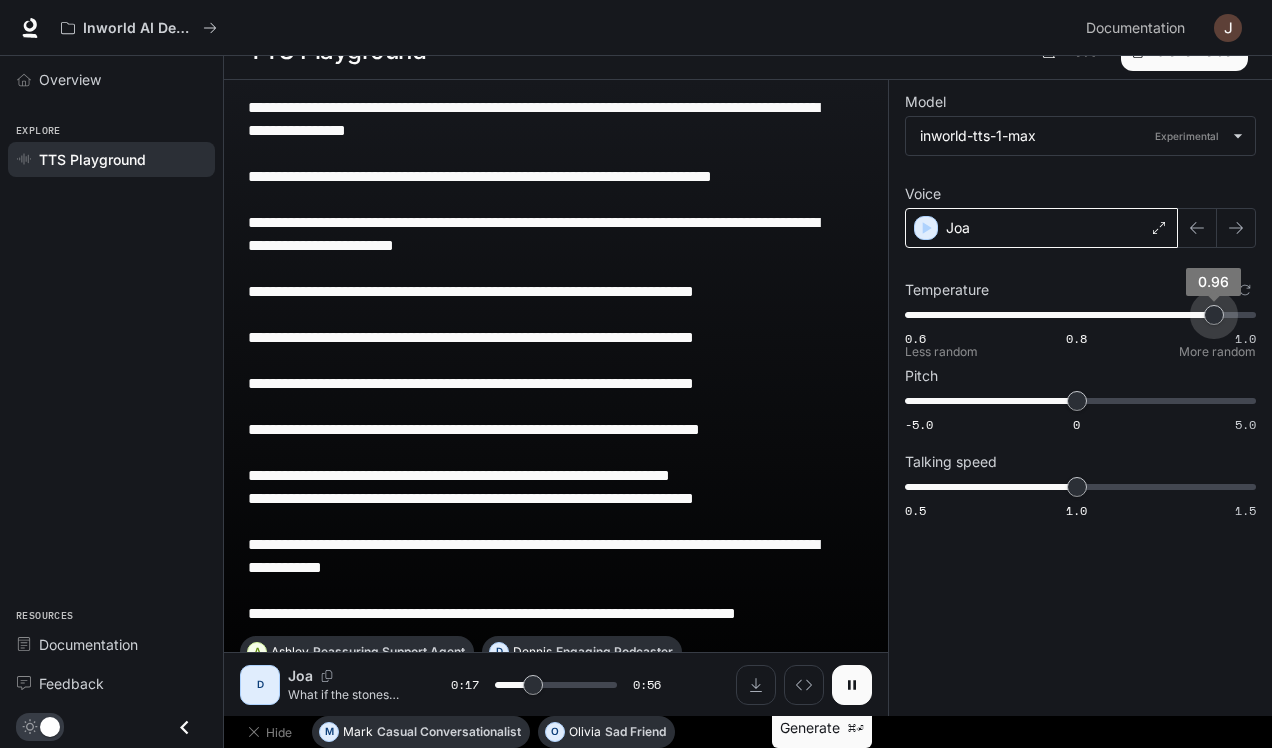 type on "**" 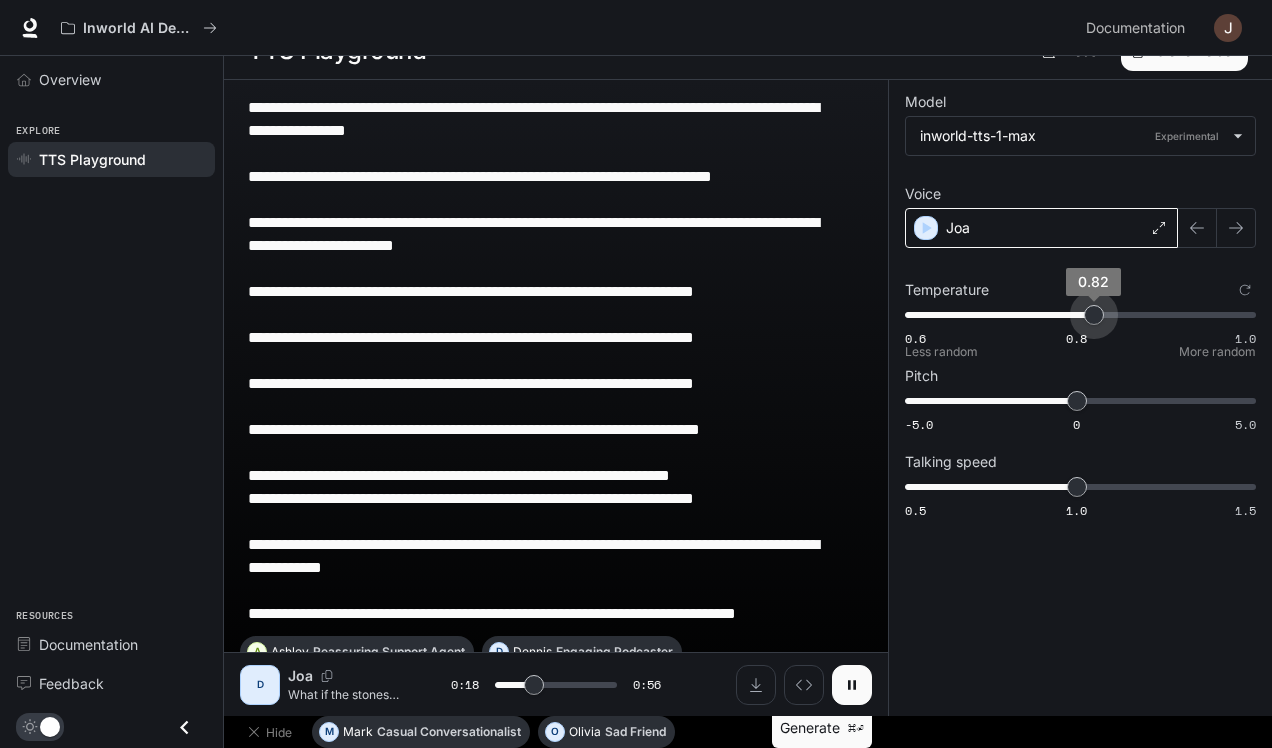 type on "**" 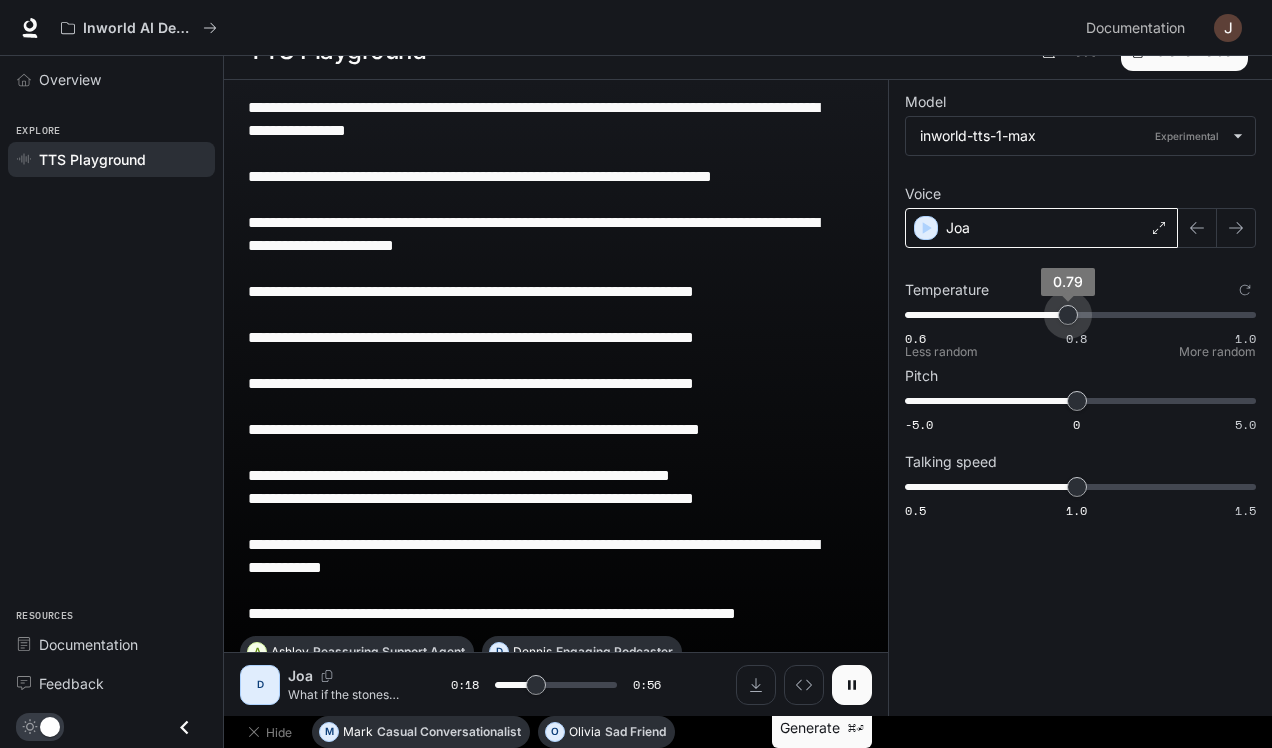 type on "**" 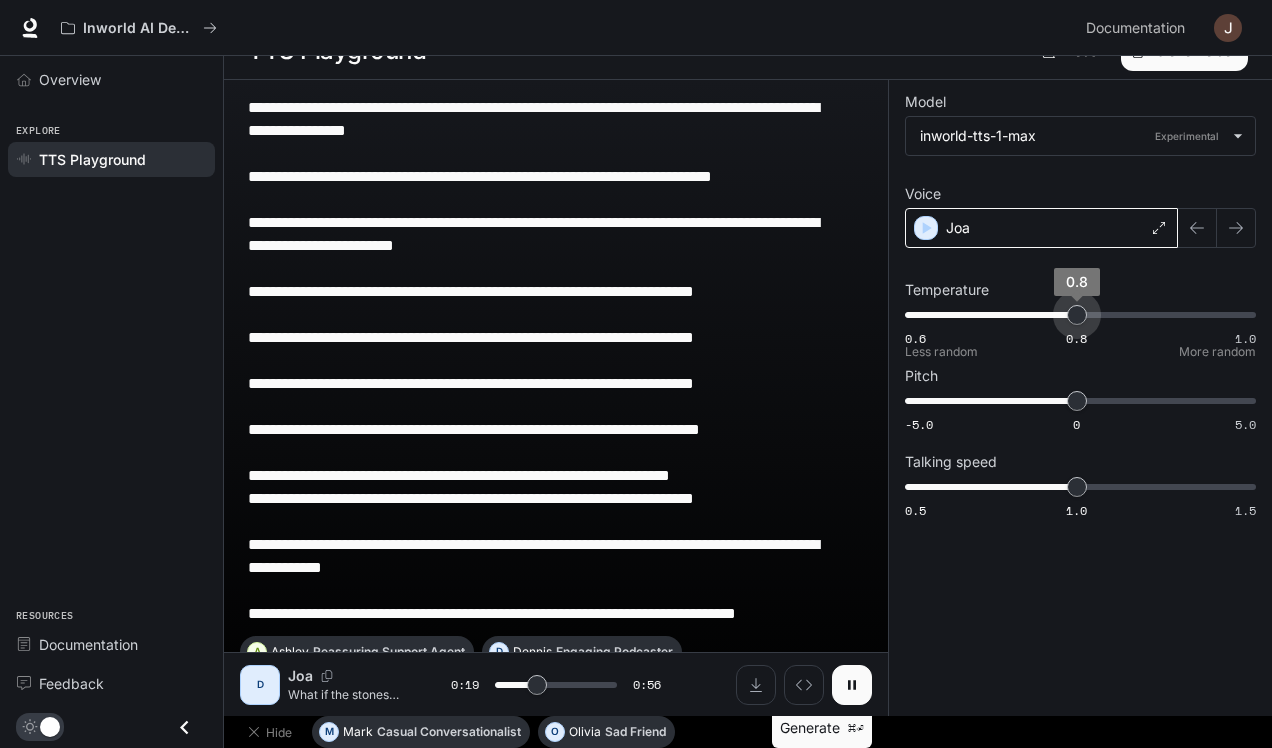 drag, startPoint x: 1214, startPoint y: 310, endPoint x: 1074, endPoint y: 310, distance: 140 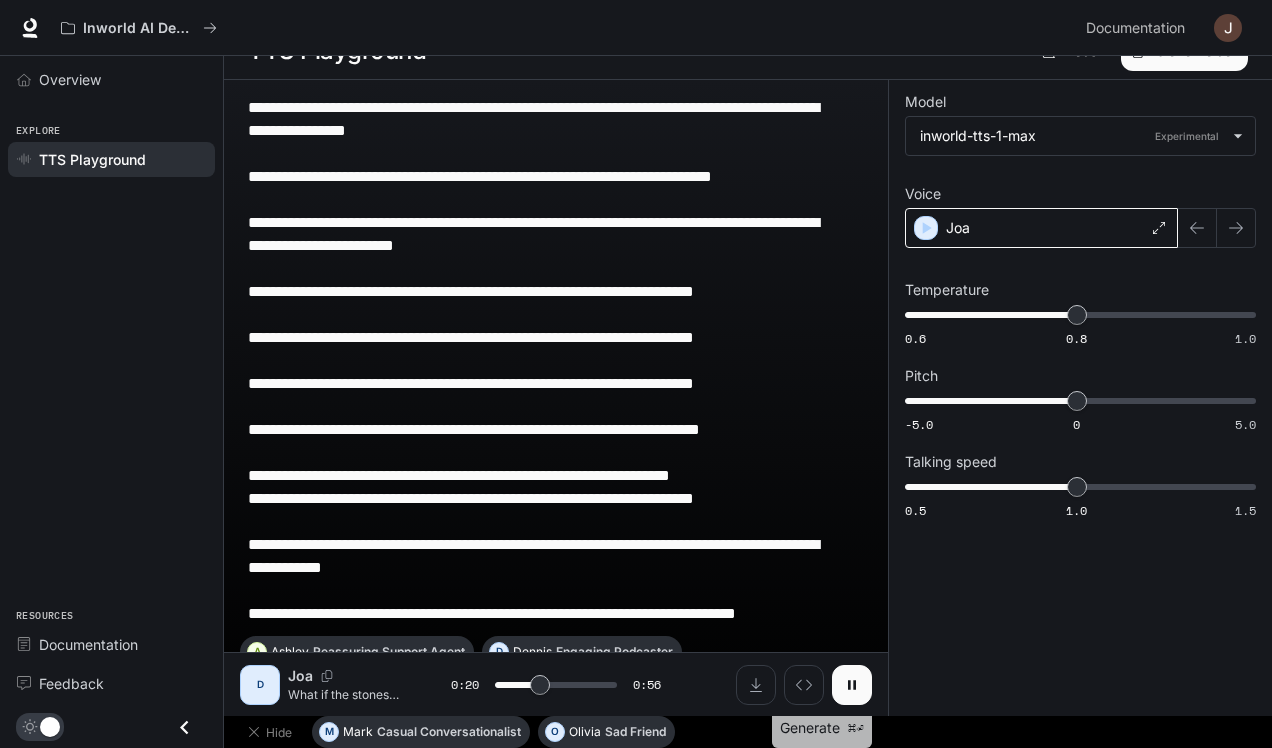 click on "Generate ⌘⏎" at bounding box center [822, 728] 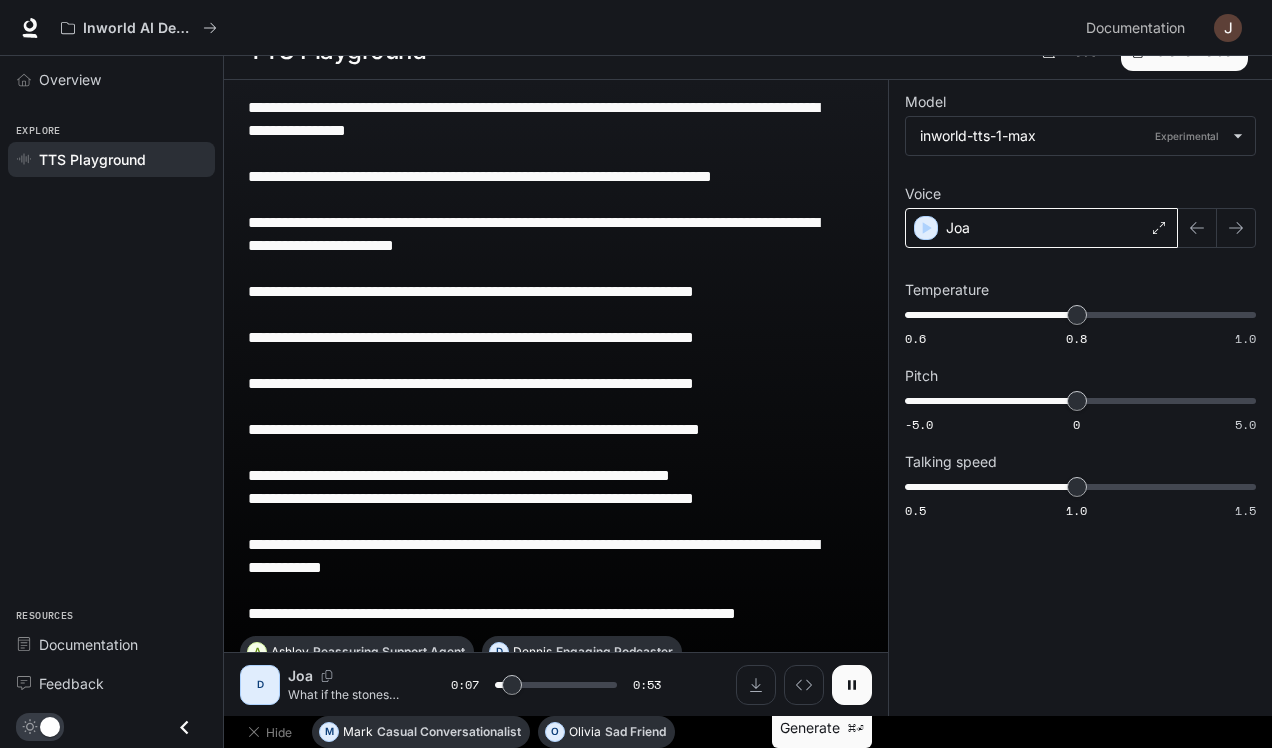 click 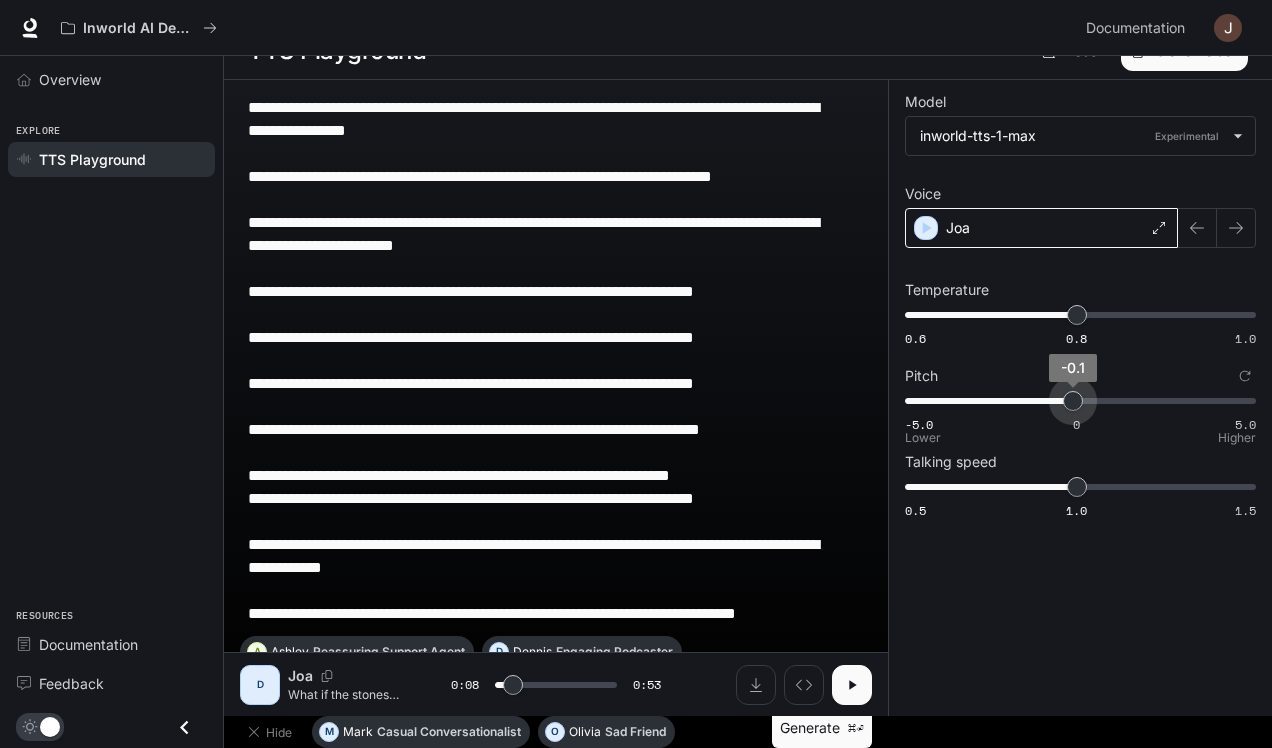 type on "***" 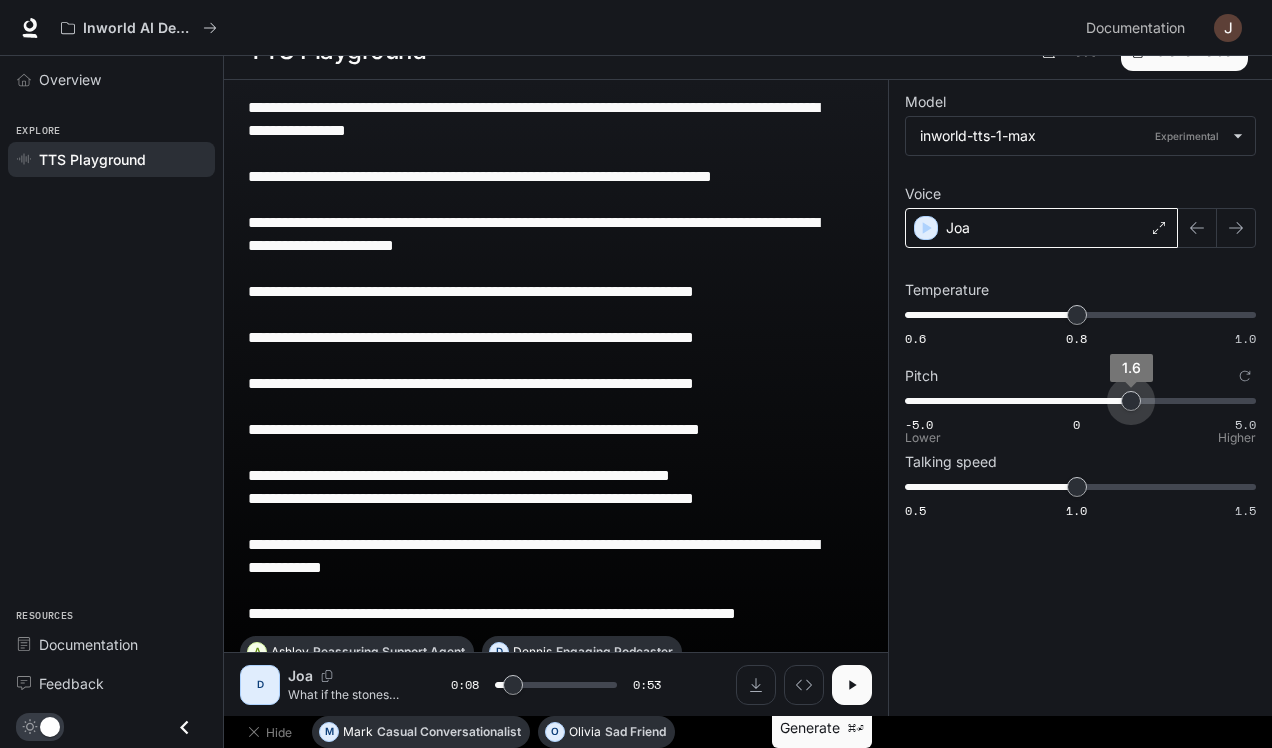 type on "***" 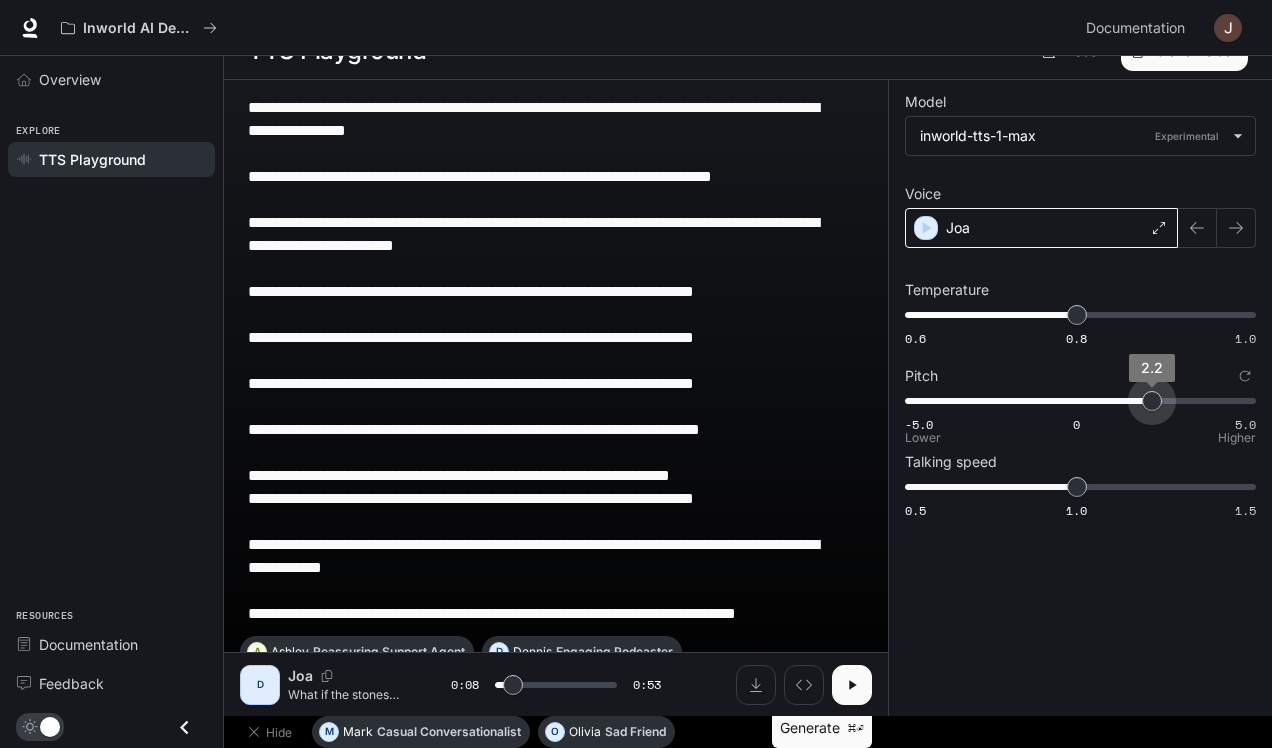 type on "***" 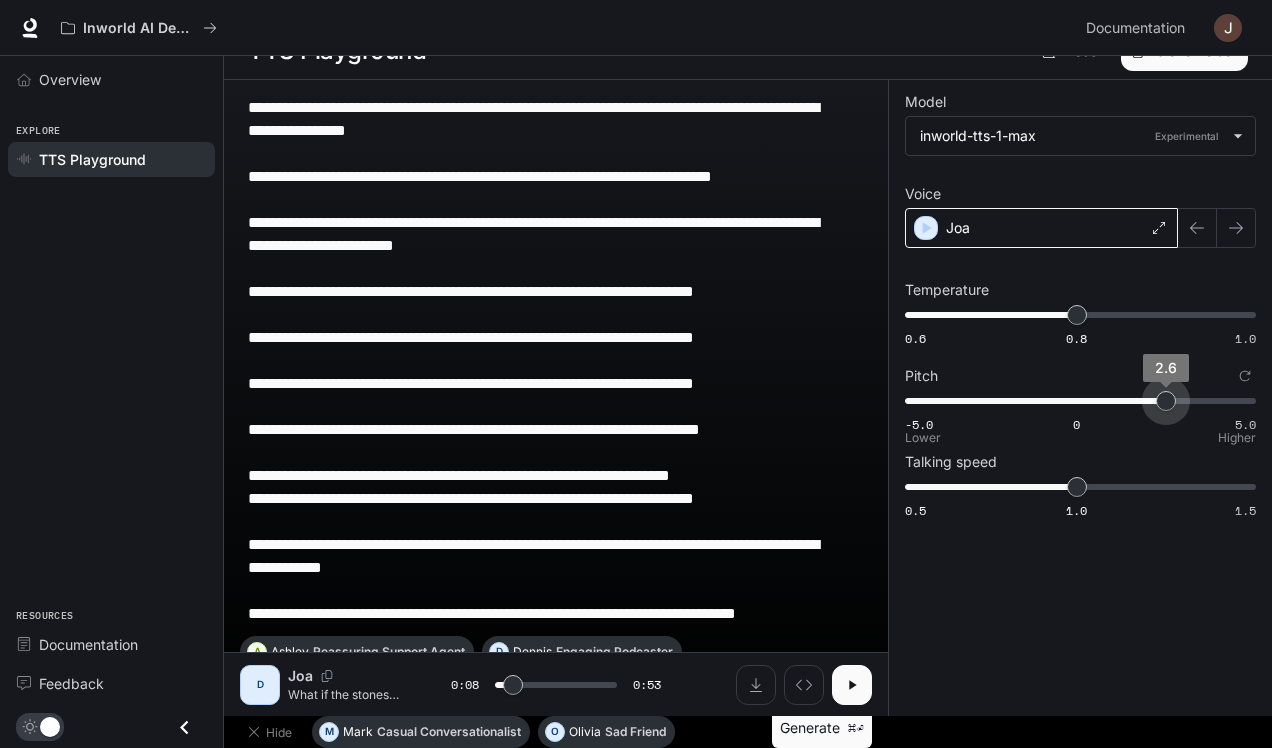type on "***" 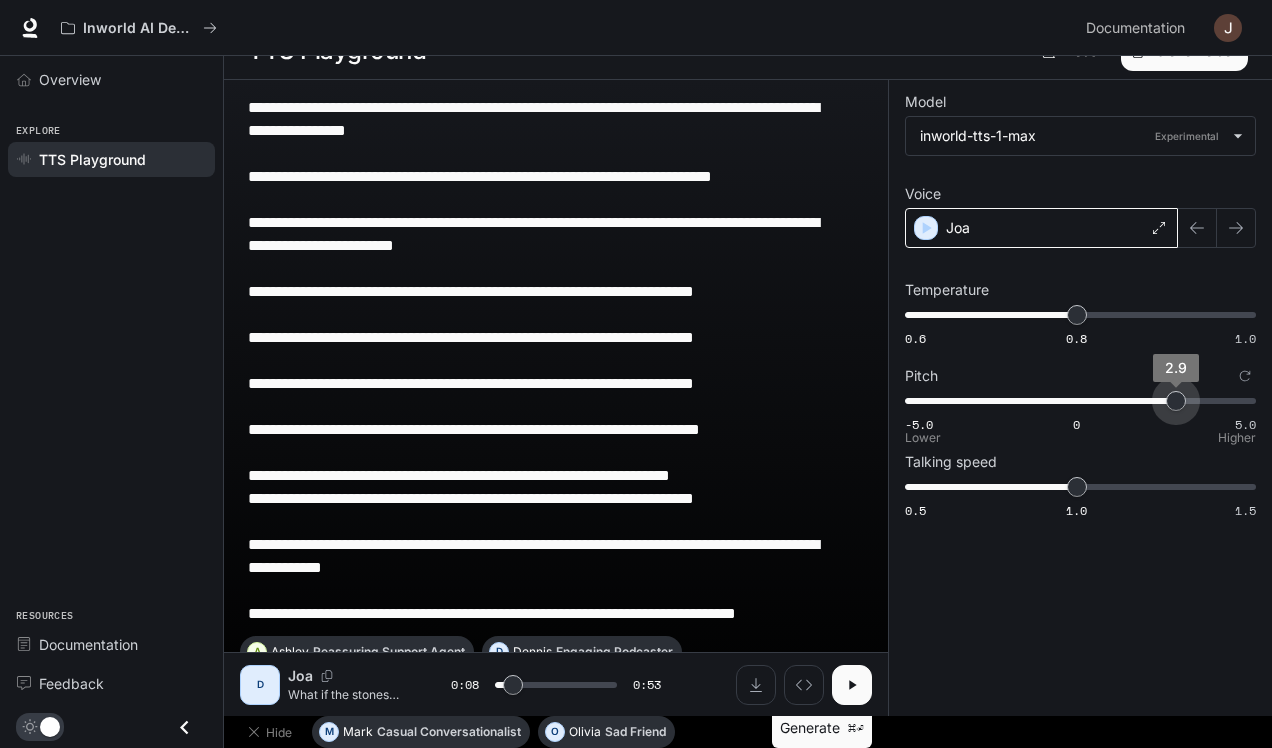 type on "***" 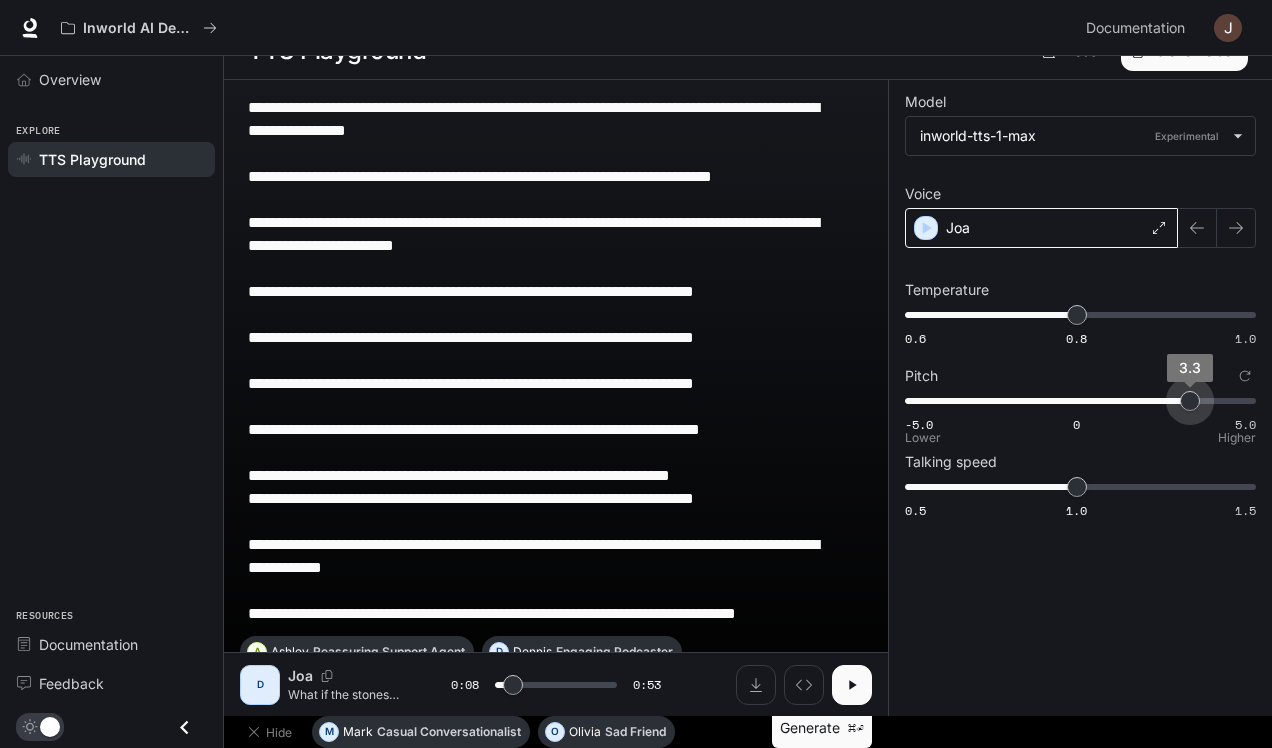 type on "***" 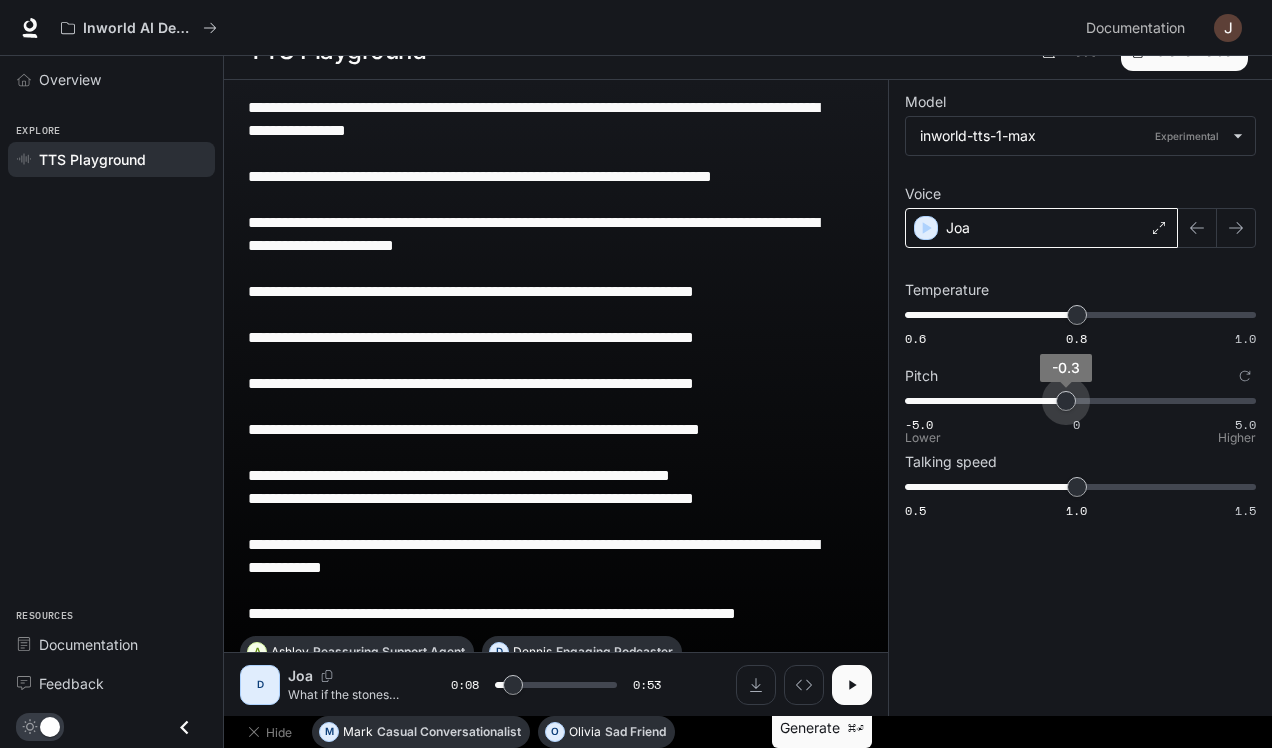 type on "***" 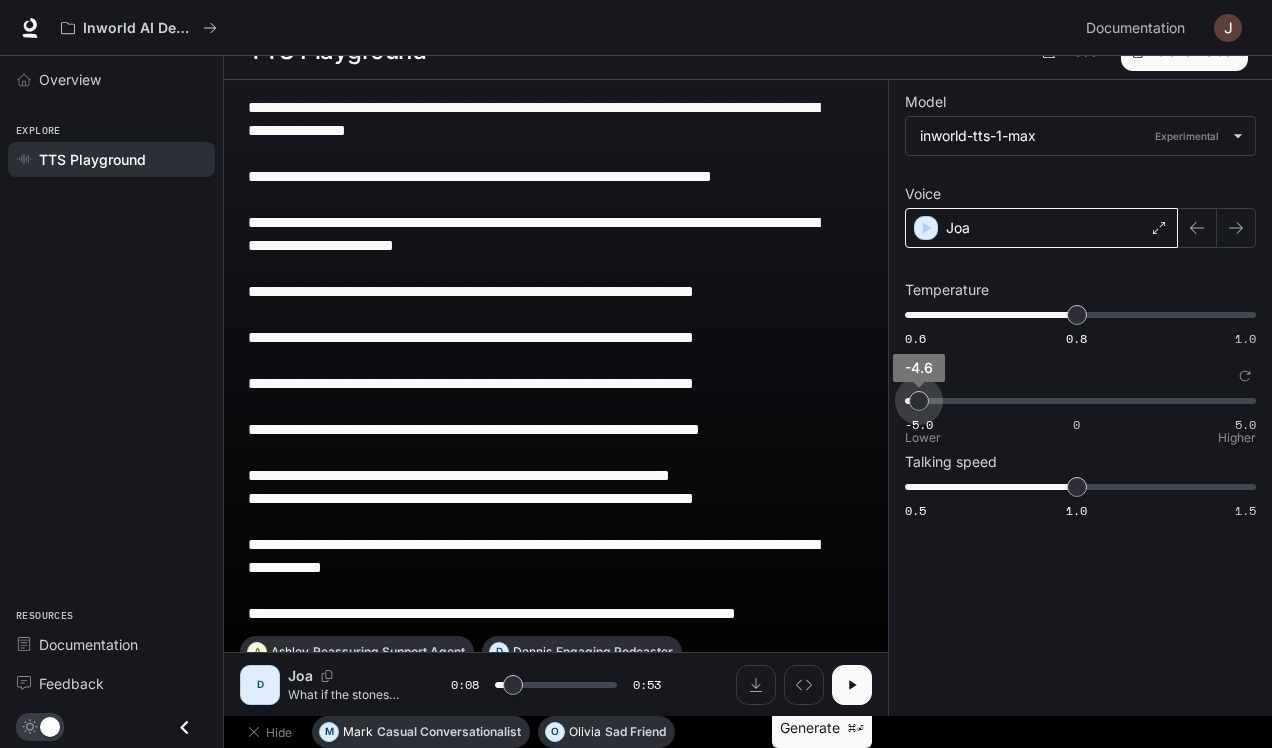 type on "***" 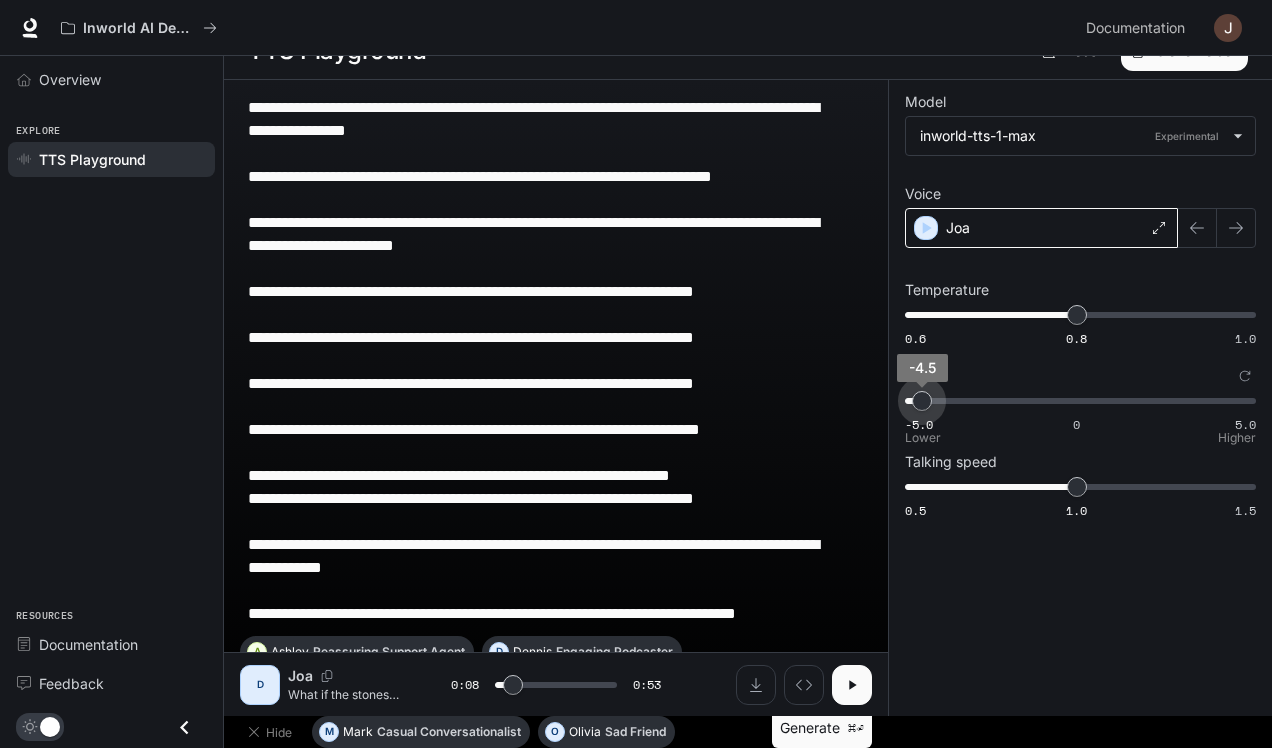 type on "***" 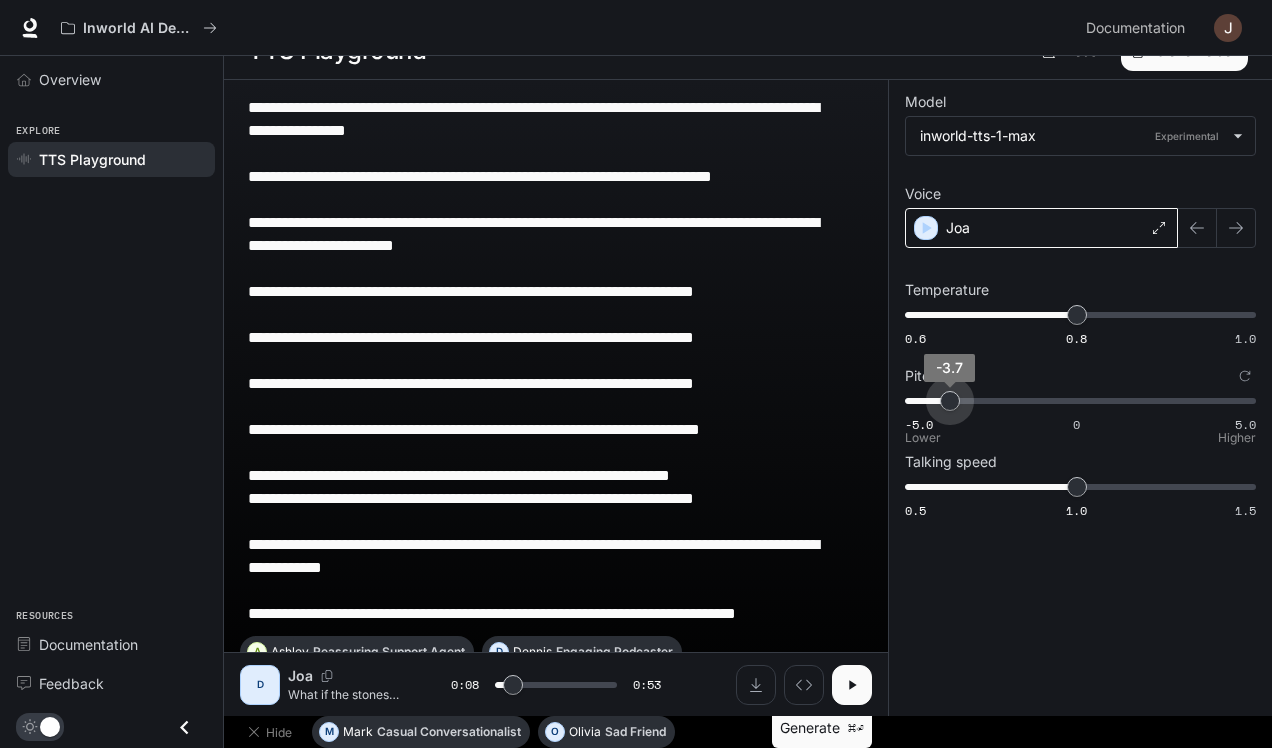 drag, startPoint x: 1073, startPoint y: 396, endPoint x: 951, endPoint y: 411, distance: 122.91867 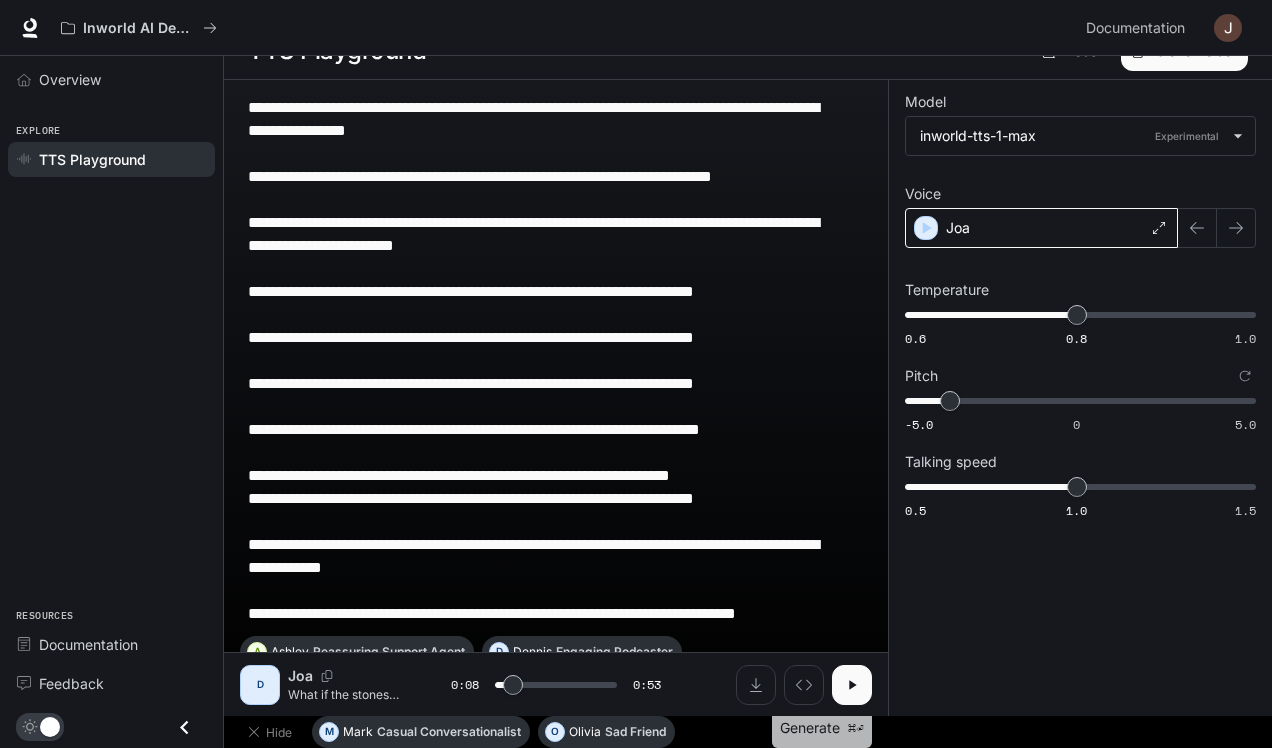 click on "Generate ⌘⏎" at bounding box center (822, 728) 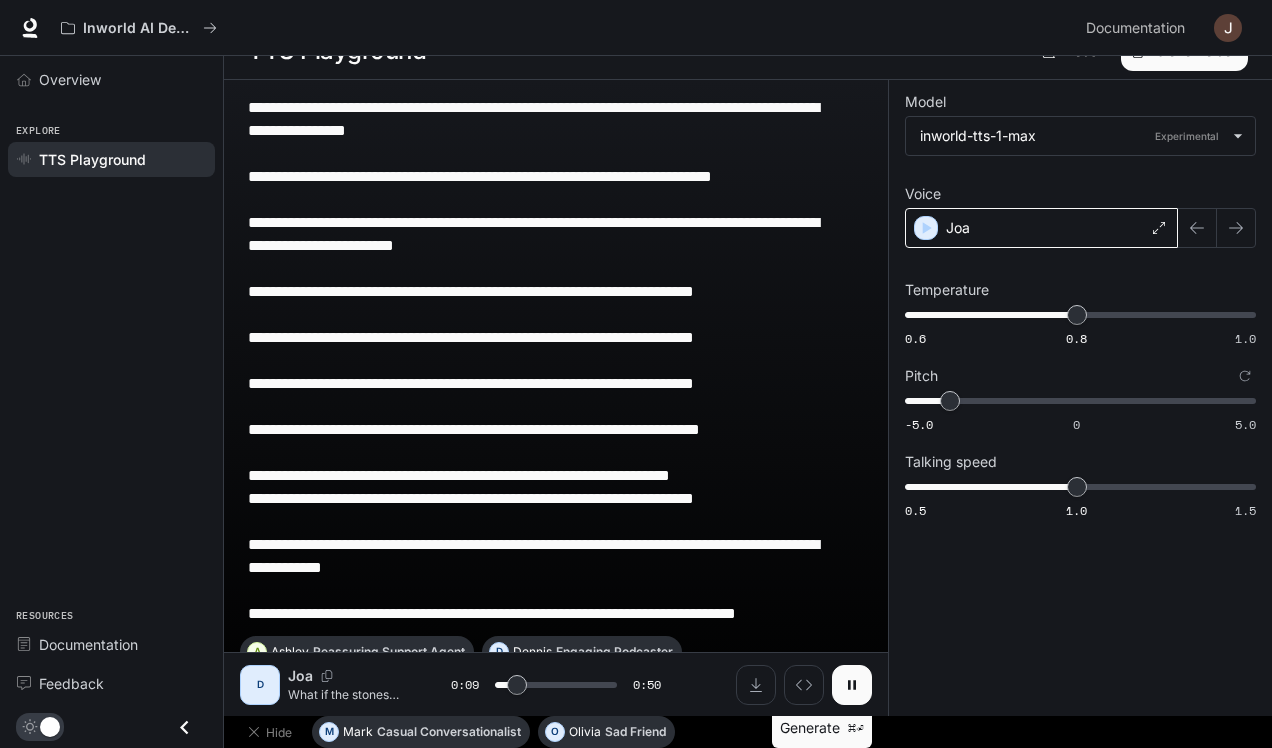 click at bounding box center (852, 685) 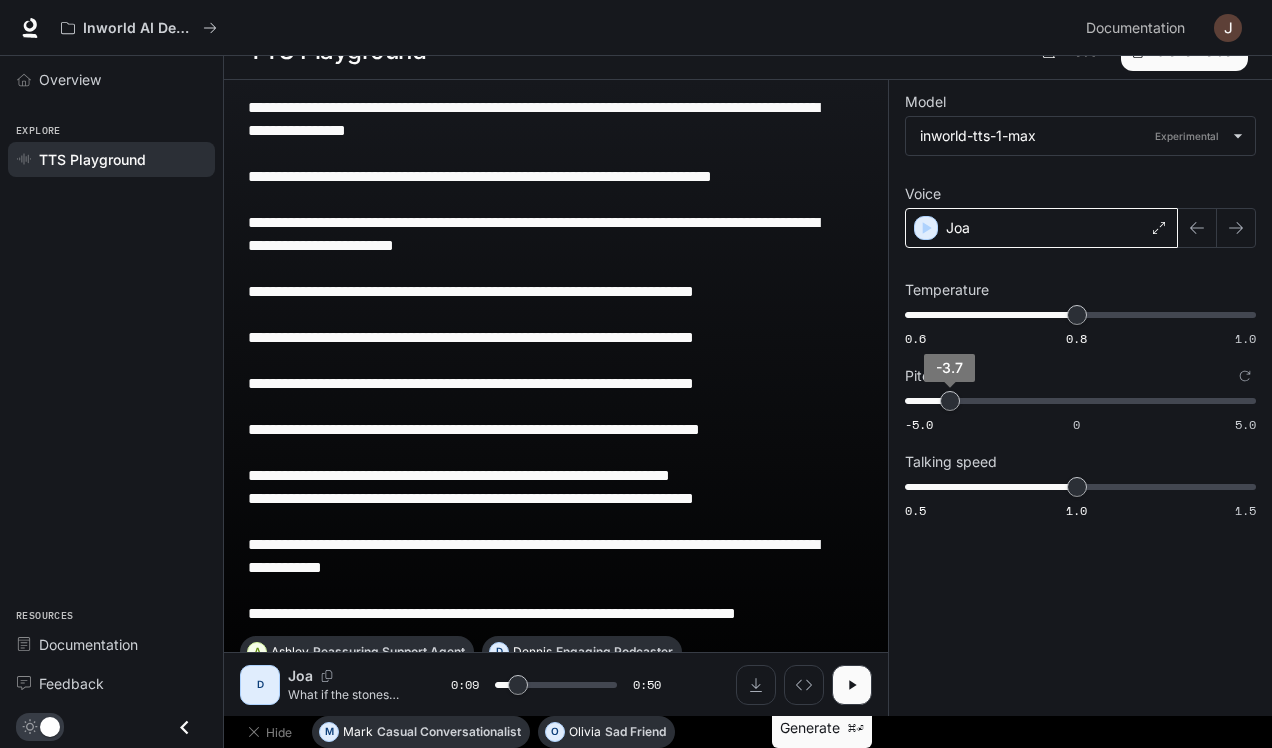 type on "***" 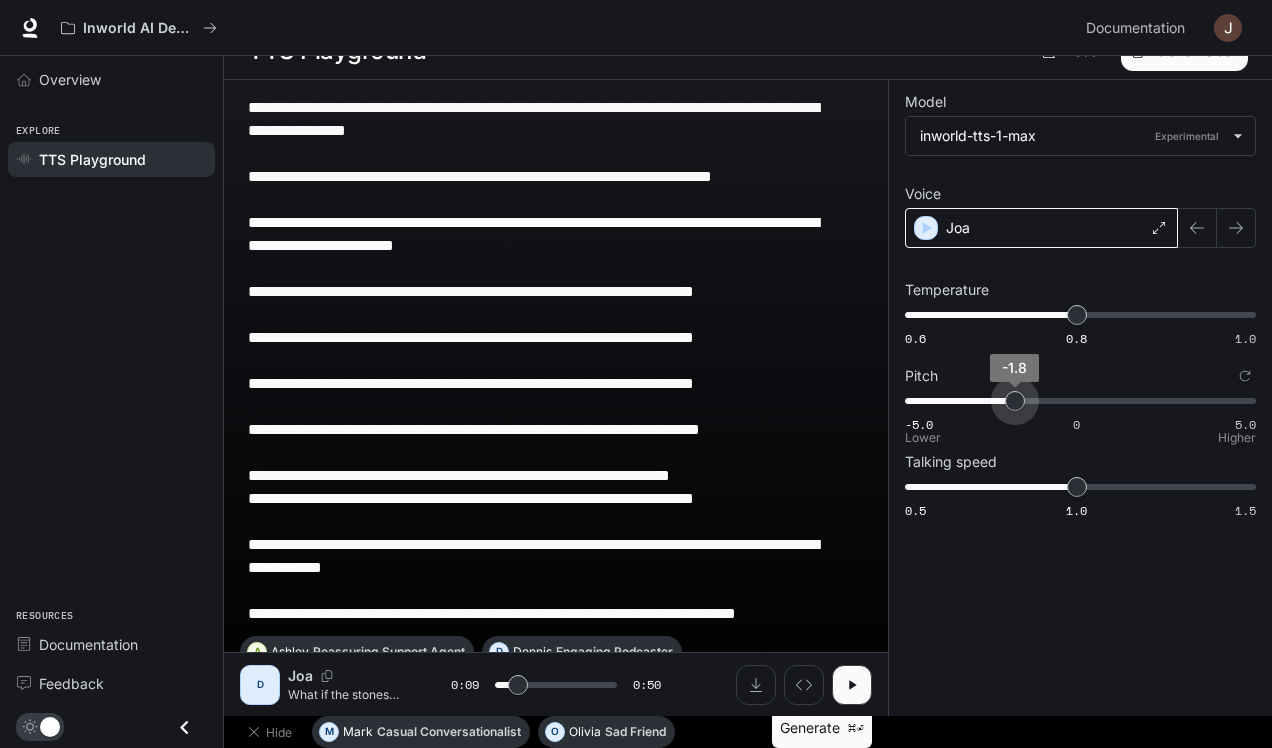 type on "***" 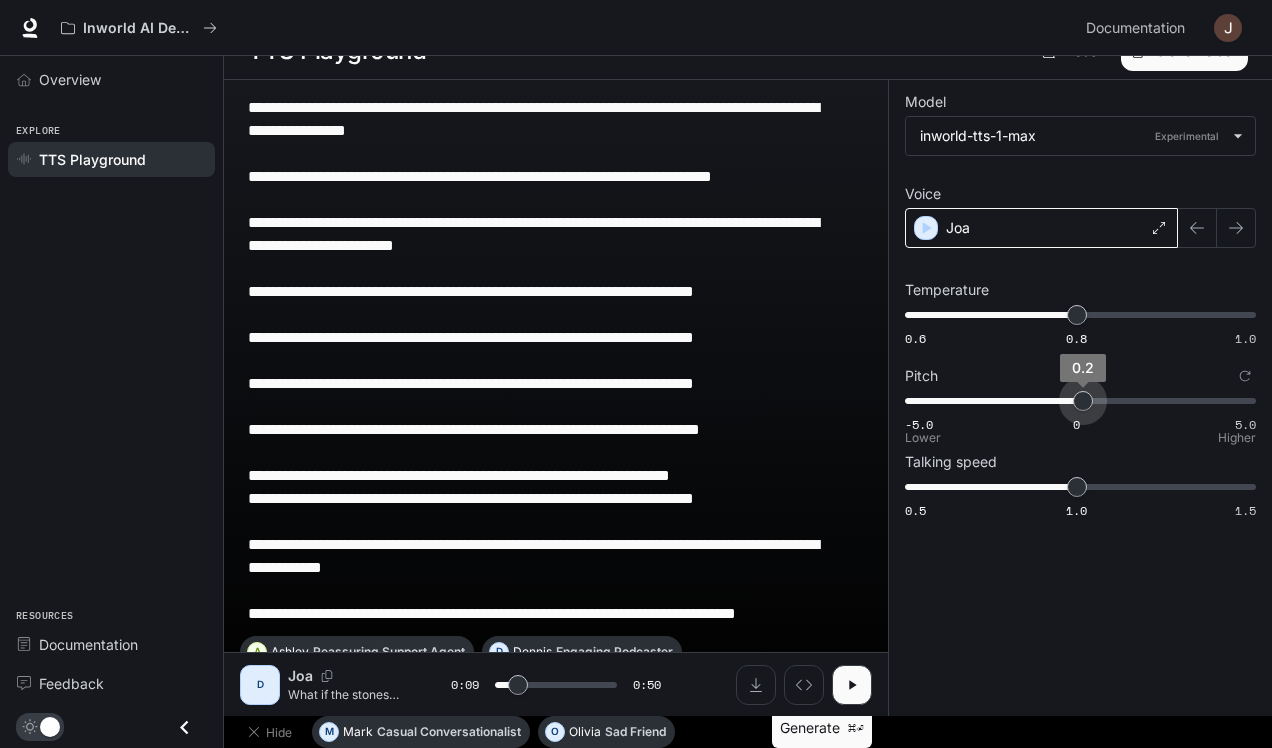 type on "***" 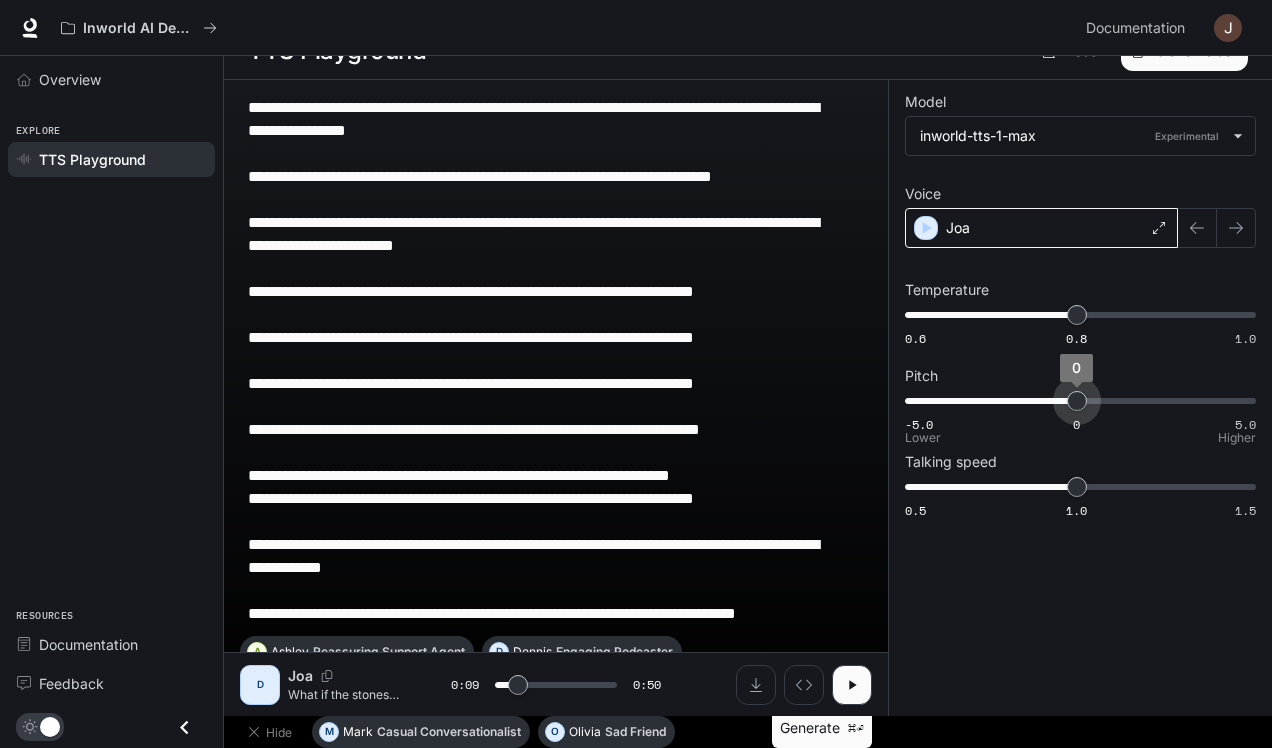 drag, startPoint x: 951, startPoint y: 394, endPoint x: 1076, endPoint y: 396, distance: 125.016 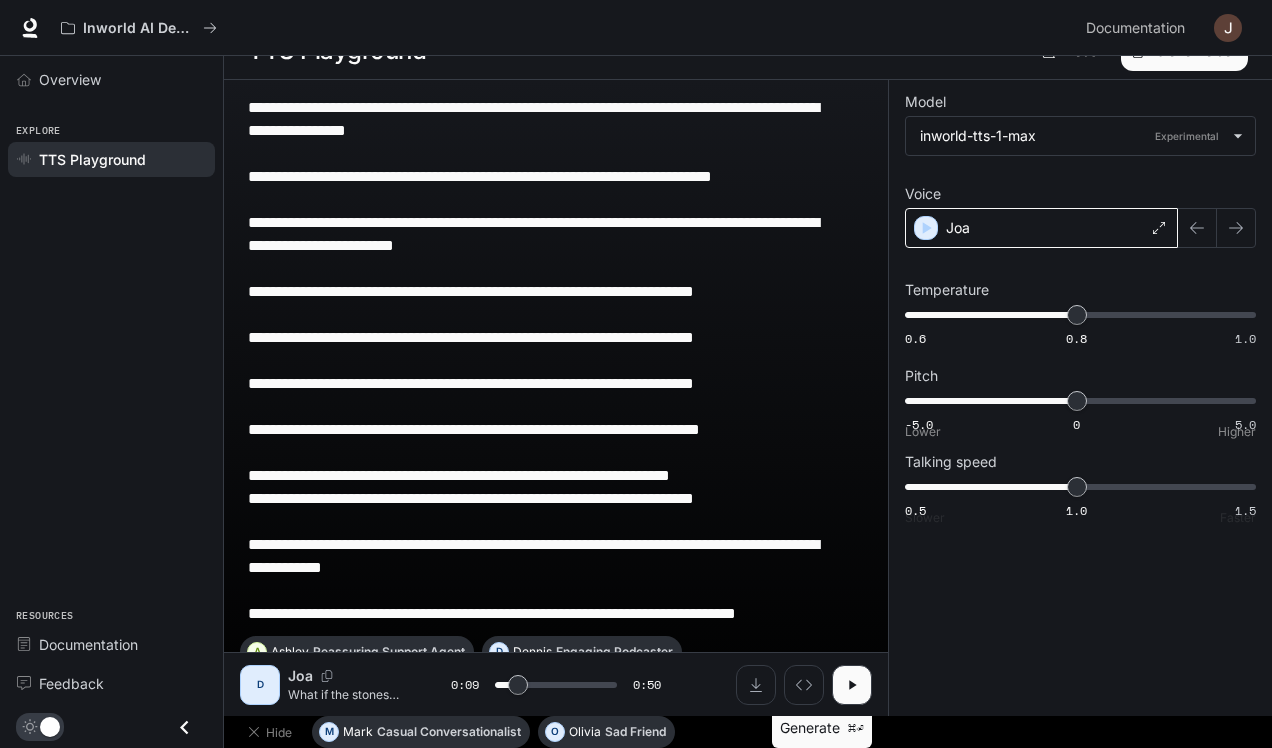 click on "**********" at bounding box center (1080, 398) 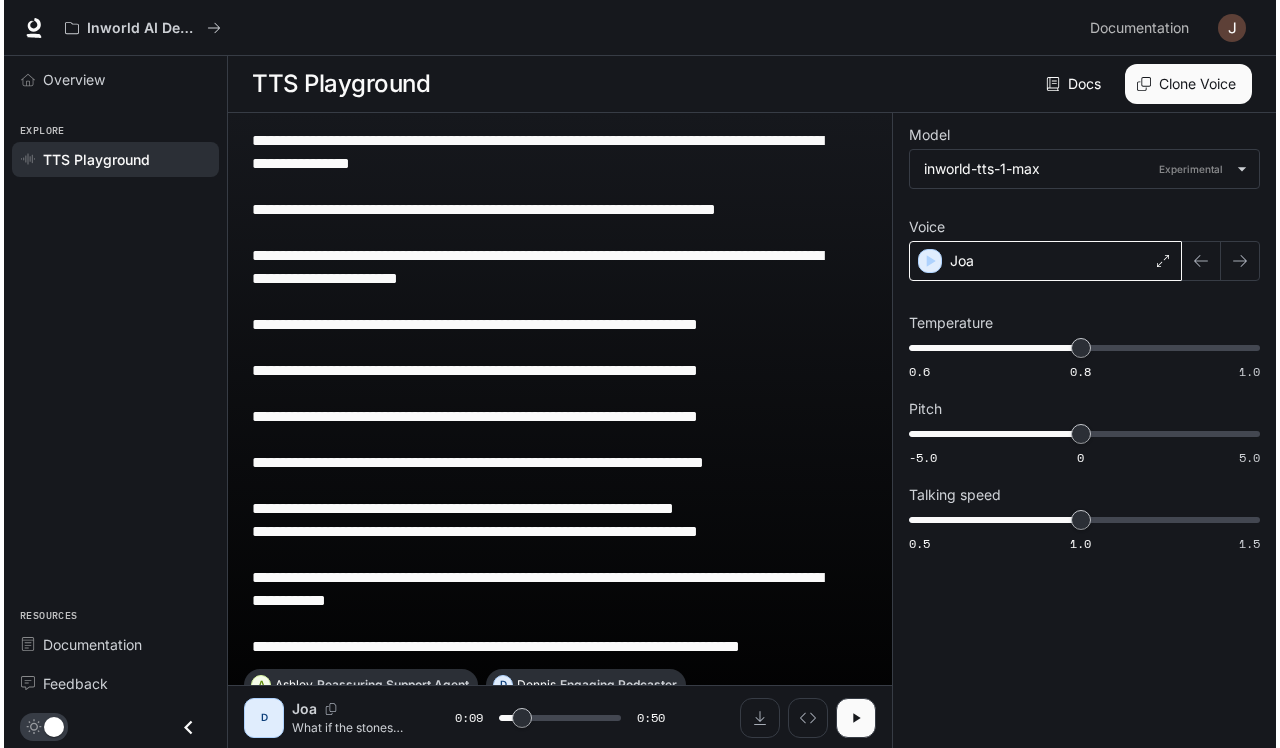scroll, scrollTop: 0, scrollLeft: 0, axis: both 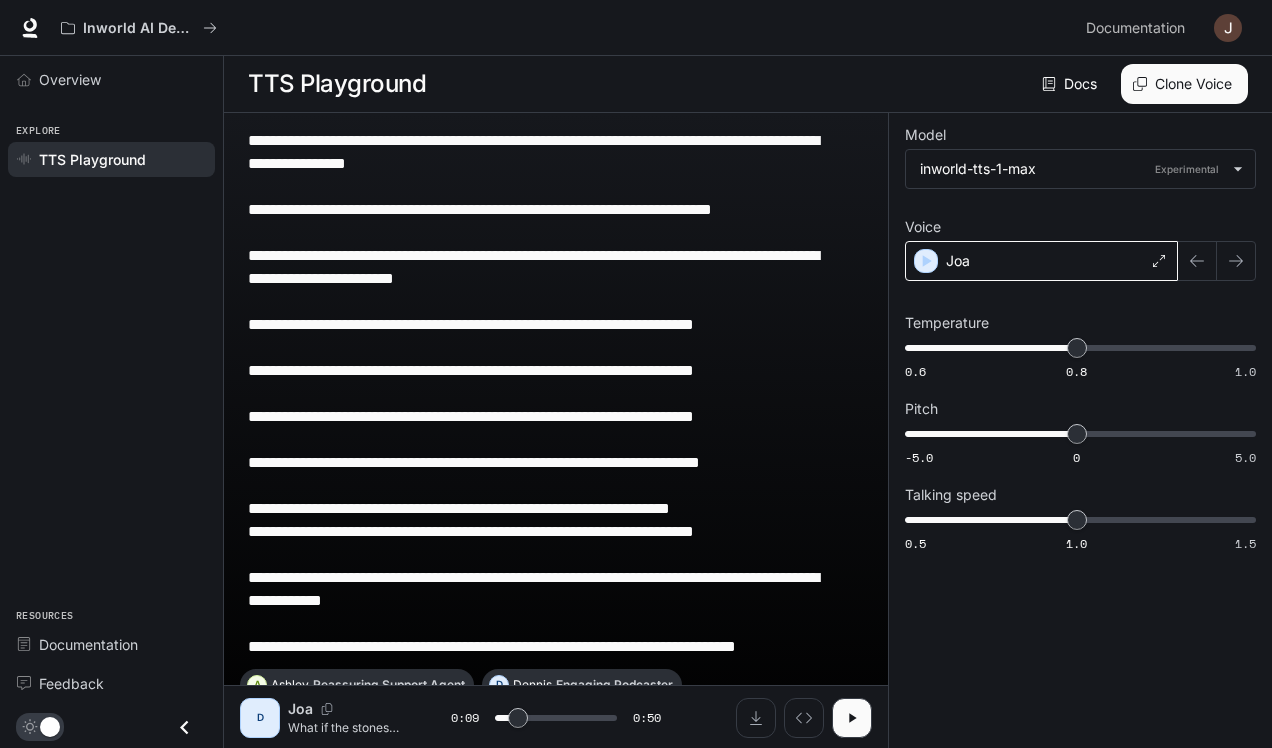 click at bounding box center [1228, 28] 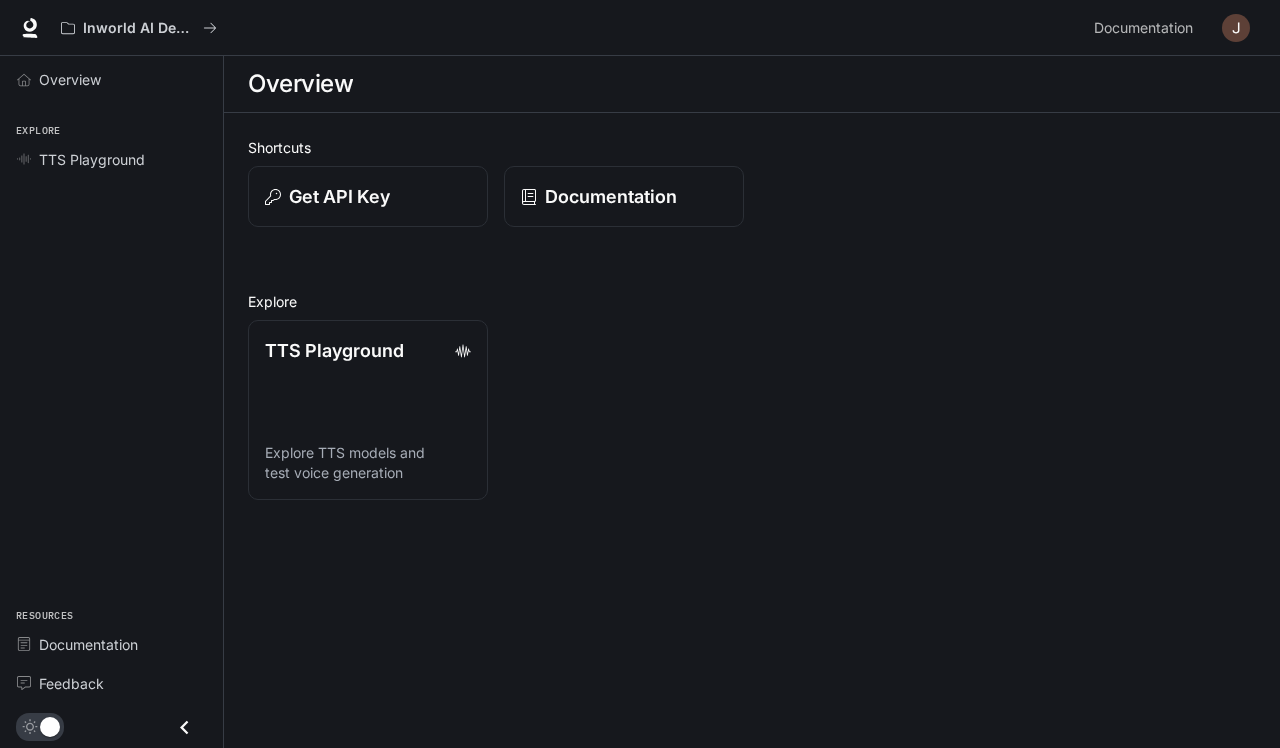 scroll, scrollTop: 0, scrollLeft: 0, axis: both 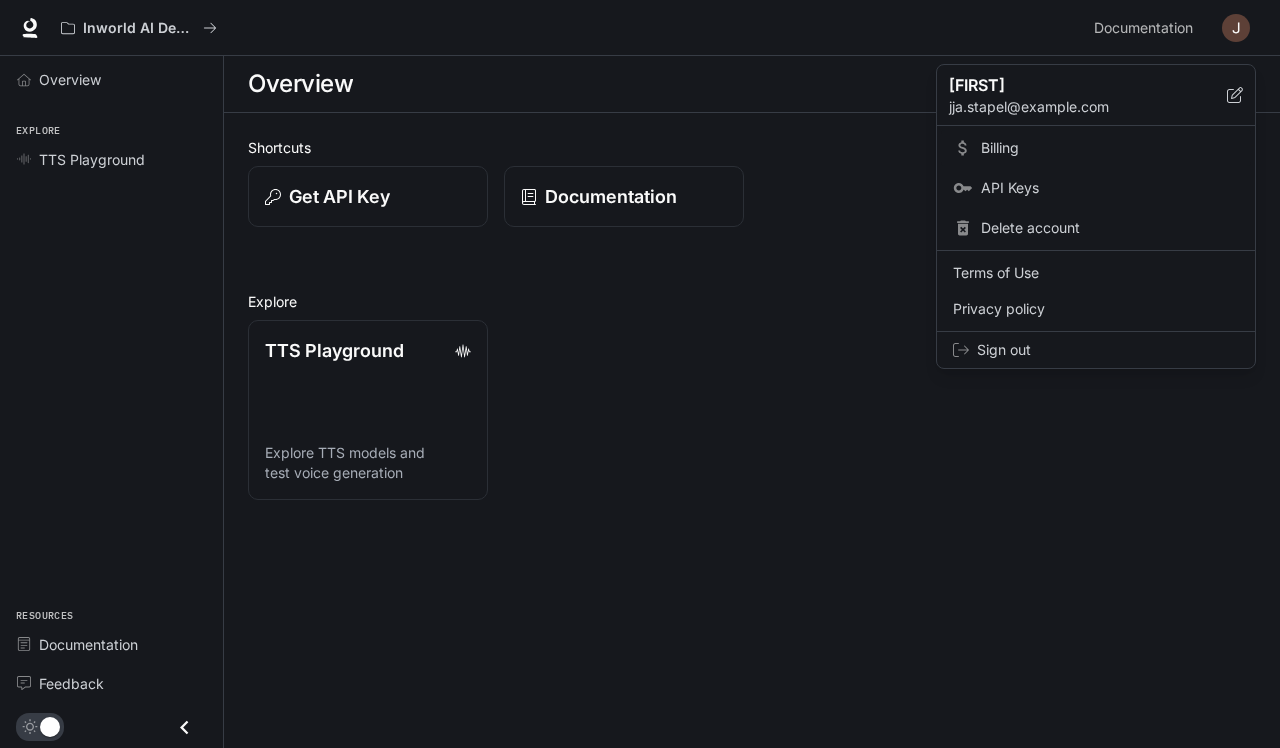 click on "Billing" at bounding box center (1110, 148) 